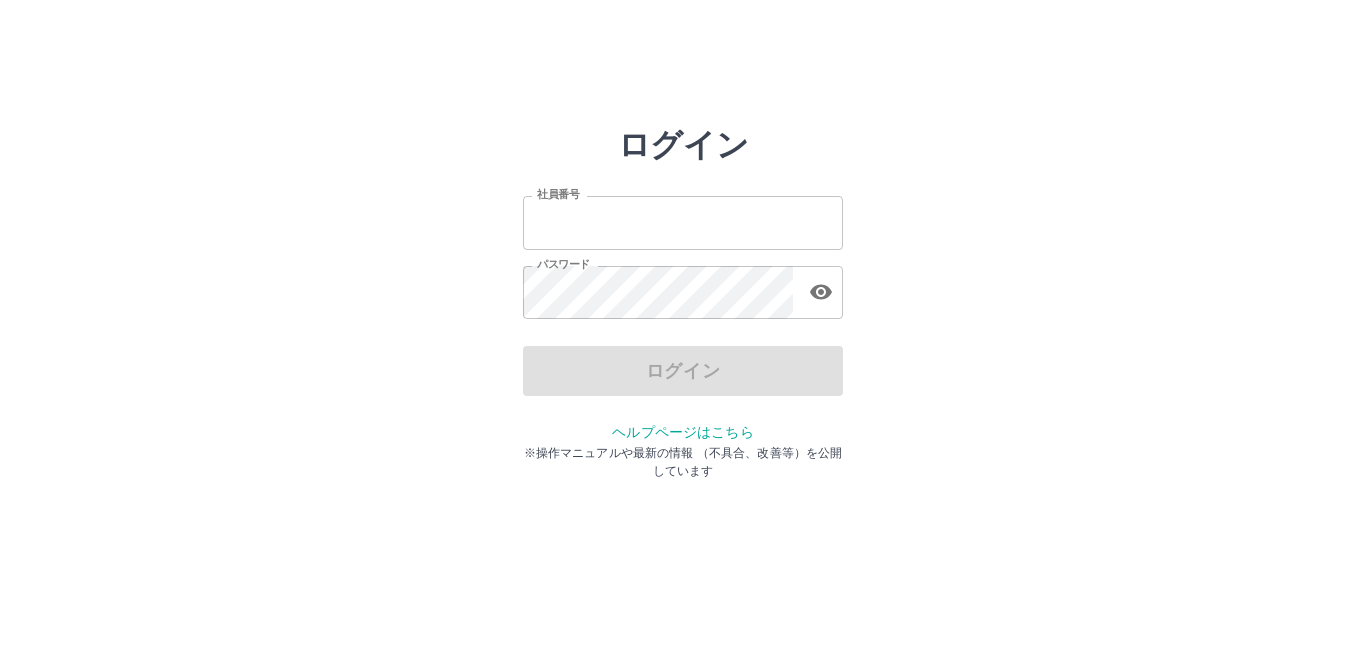scroll, scrollTop: 0, scrollLeft: 0, axis: both 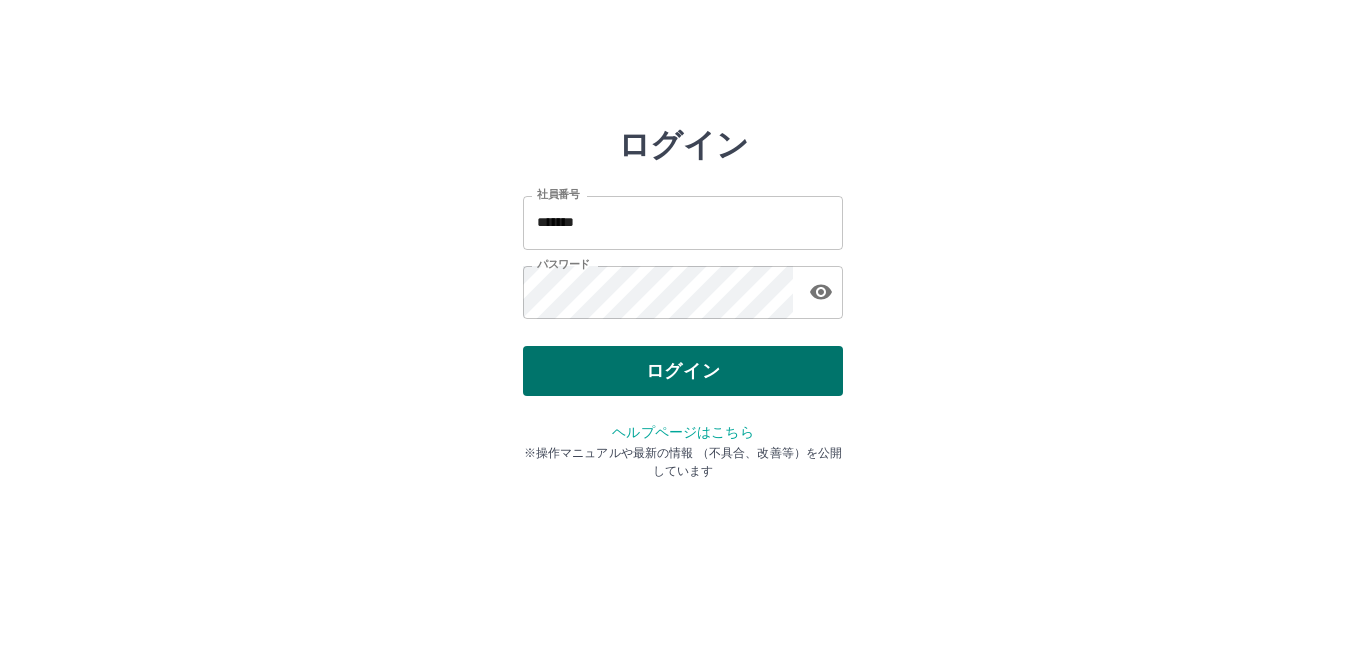 click on "ログイン" at bounding box center [683, 371] 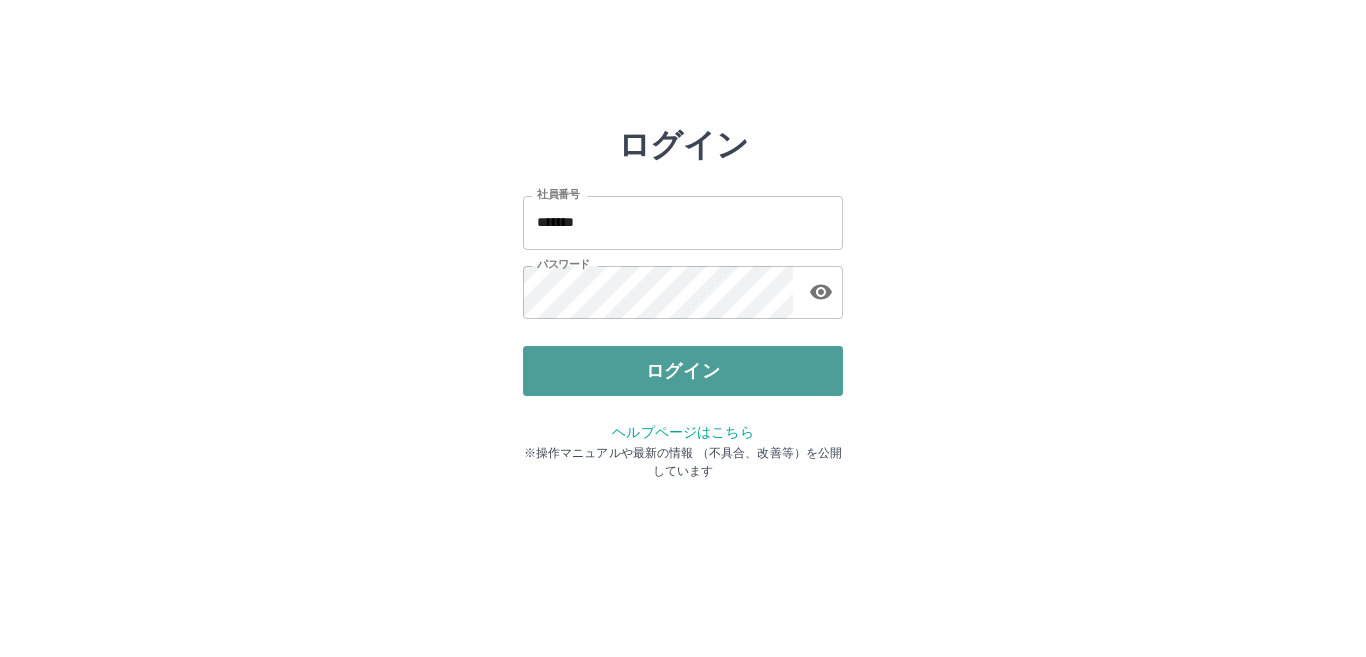 click on "ログイン" at bounding box center [683, 371] 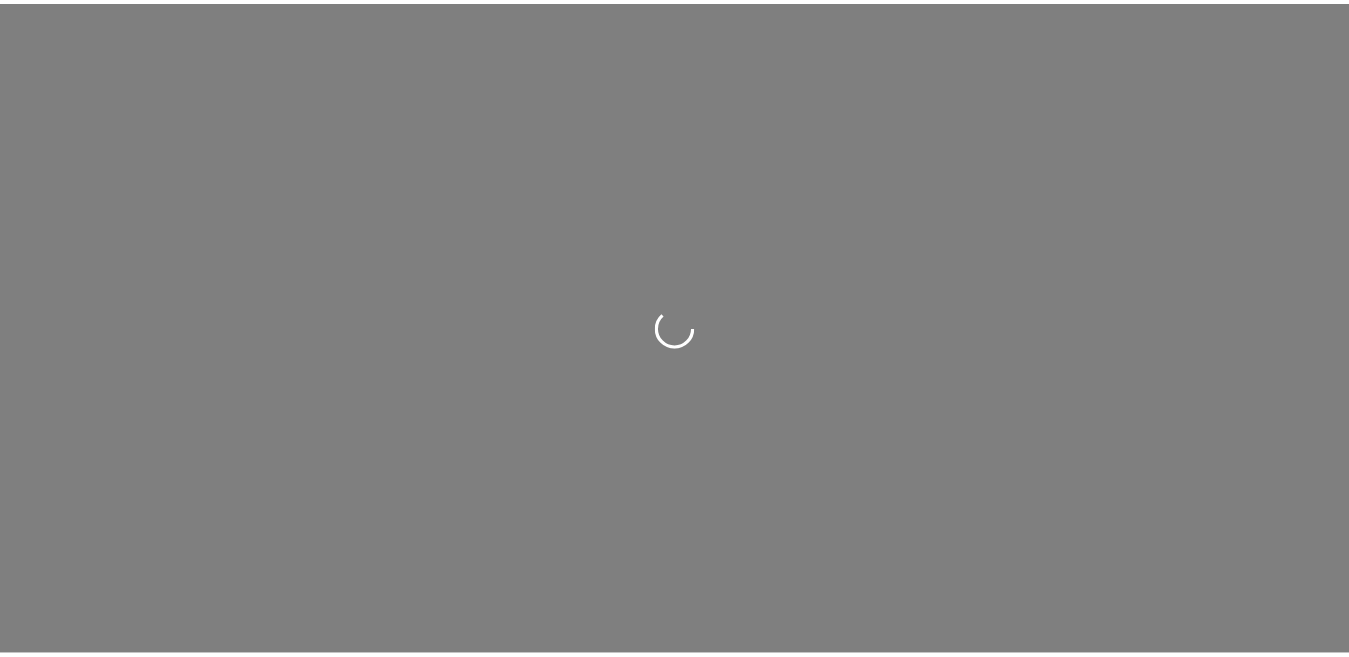 scroll, scrollTop: 0, scrollLeft: 0, axis: both 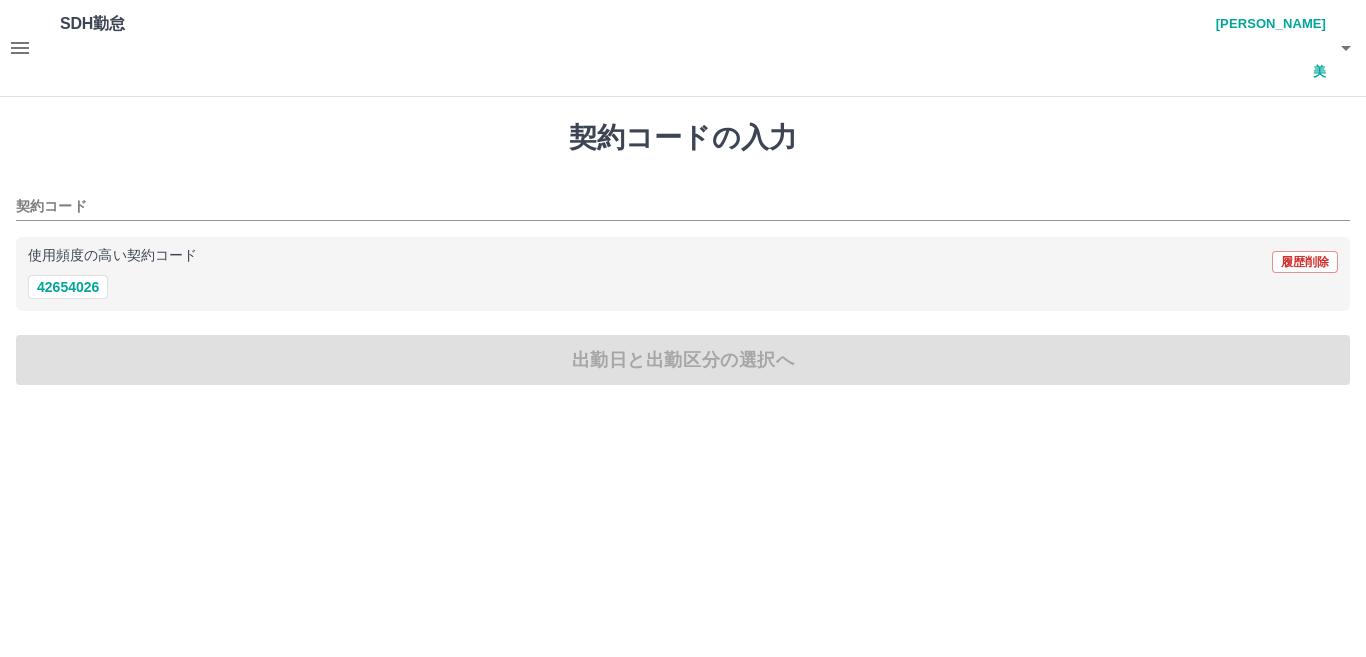 click 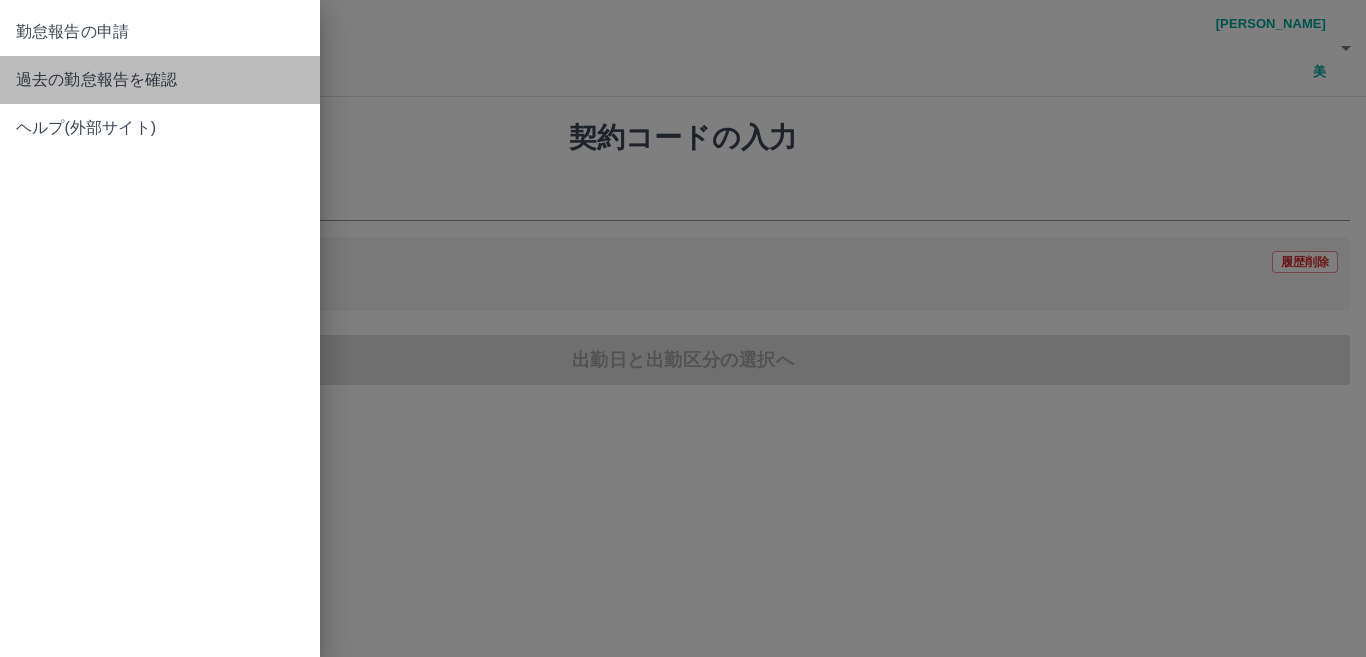 click on "過去の勤怠報告を確認" at bounding box center (160, 80) 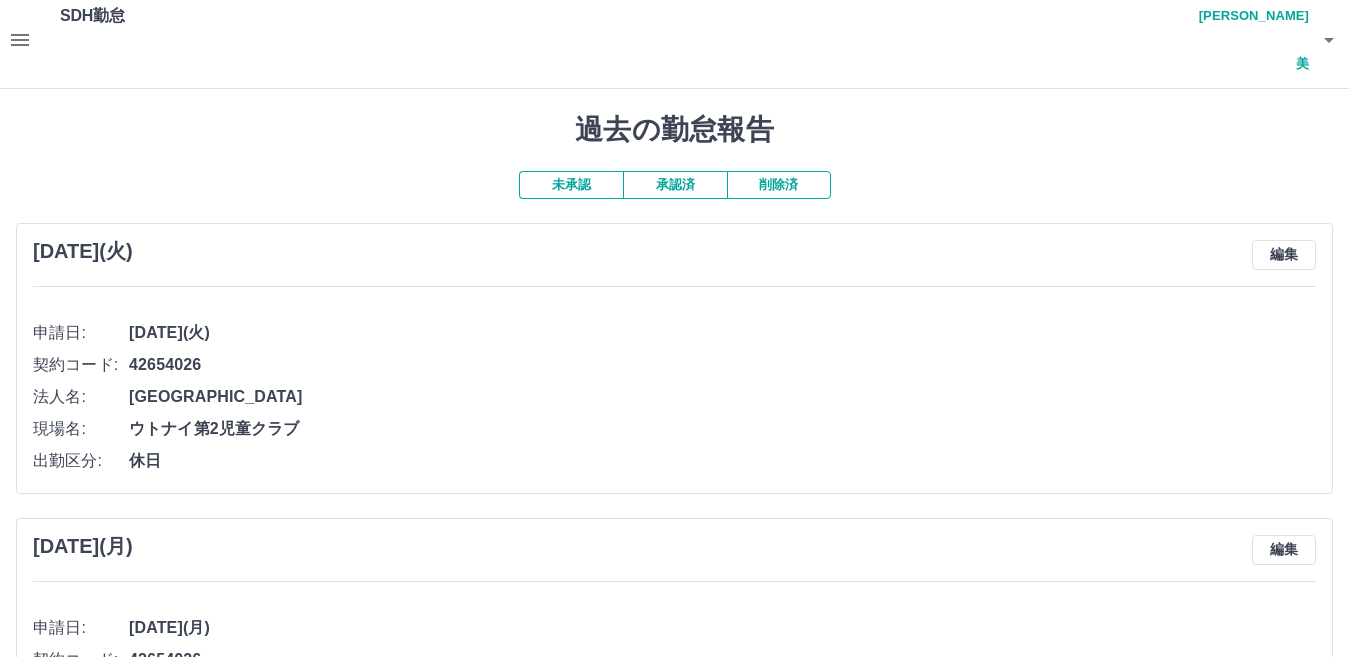 scroll, scrollTop: 0, scrollLeft: 0, axis: both 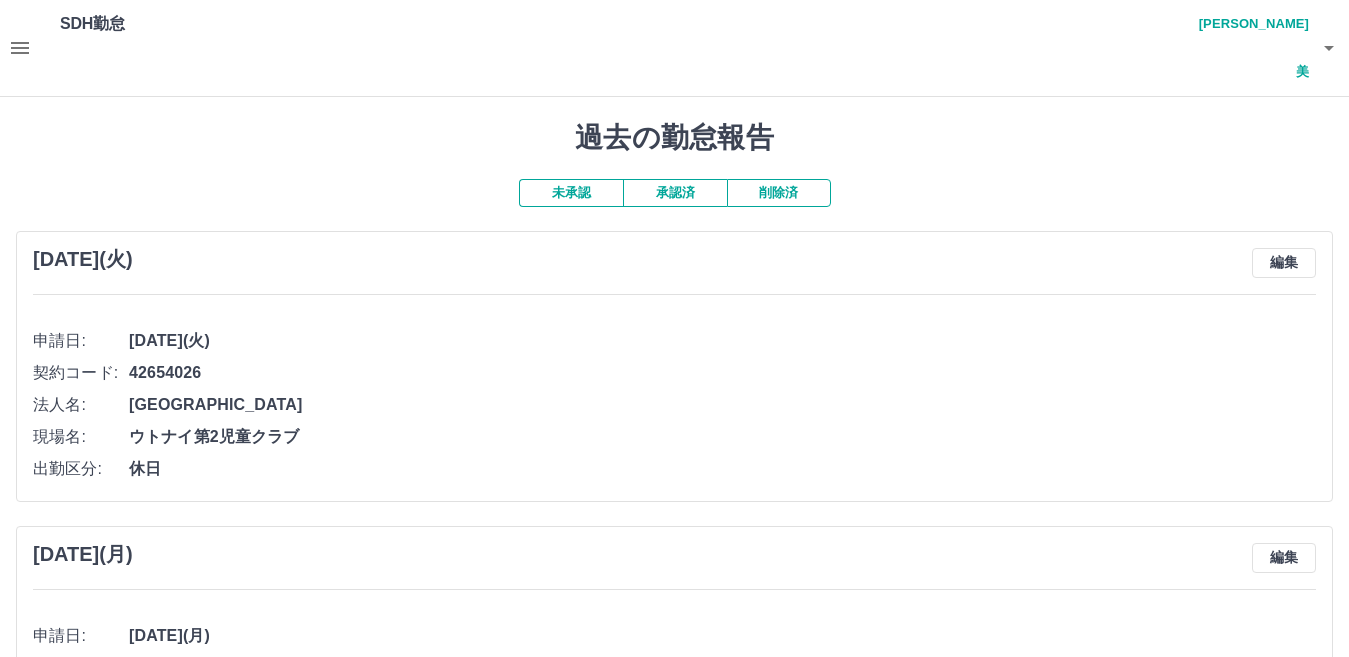 click on "承認済" at bounding box center (675, 193) 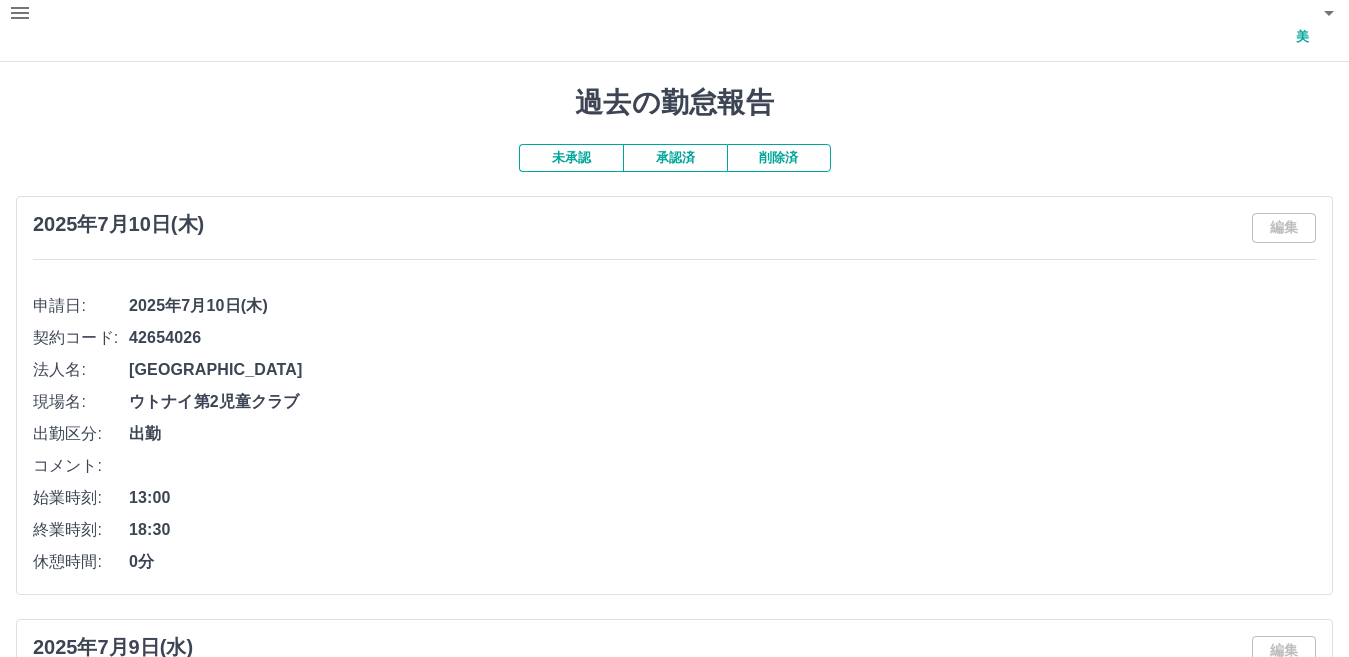 scroll, scrollTop: 0, scrollLeft: 0, axis: both 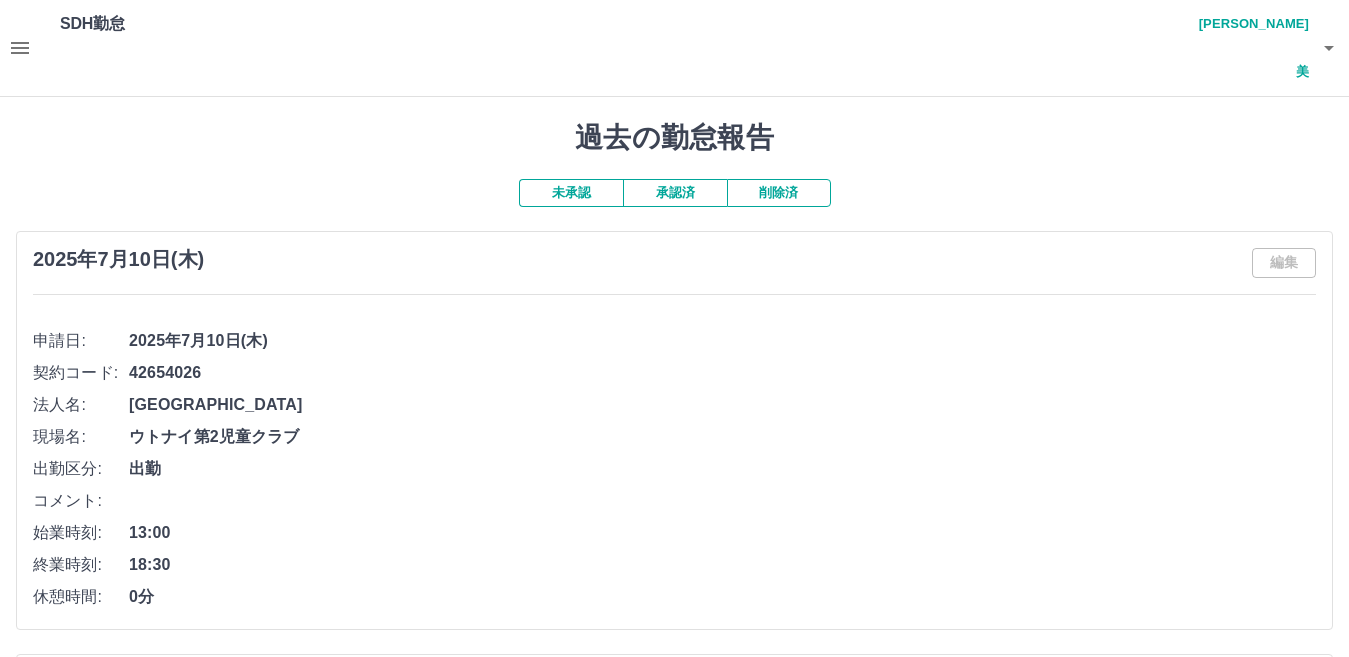 click 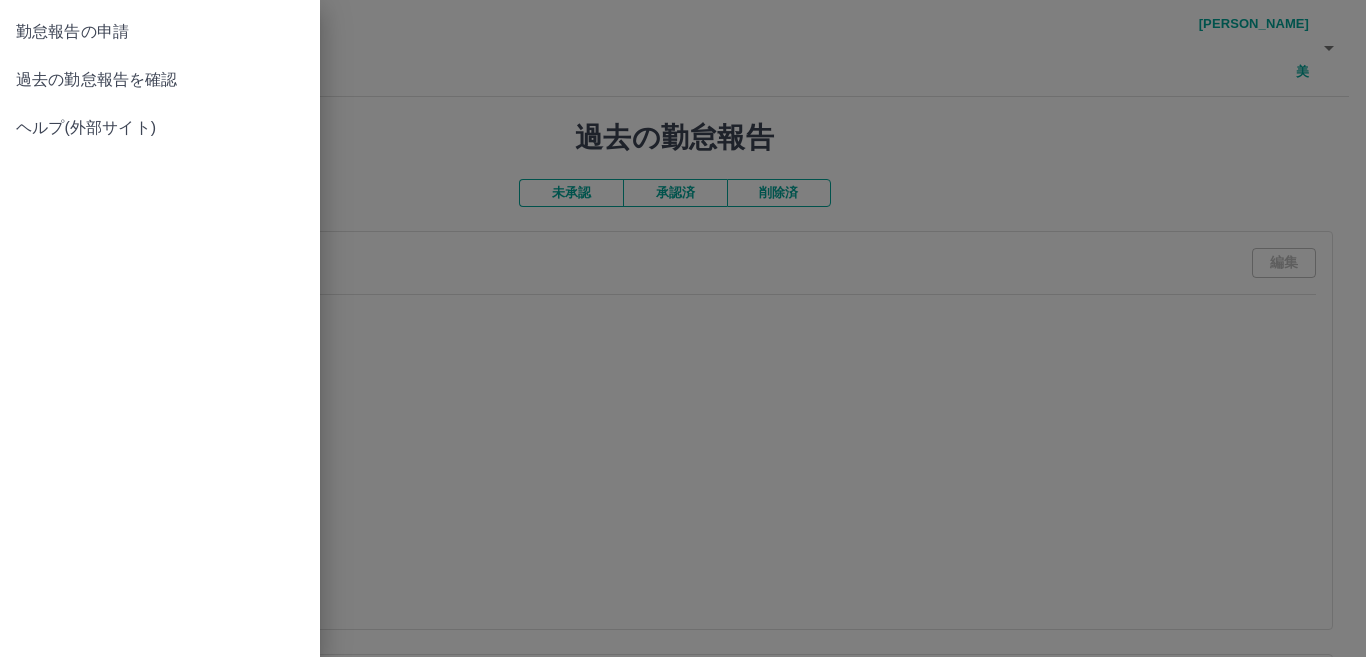 click on "勤怠報告の申請" at bounding box center [160, 32] 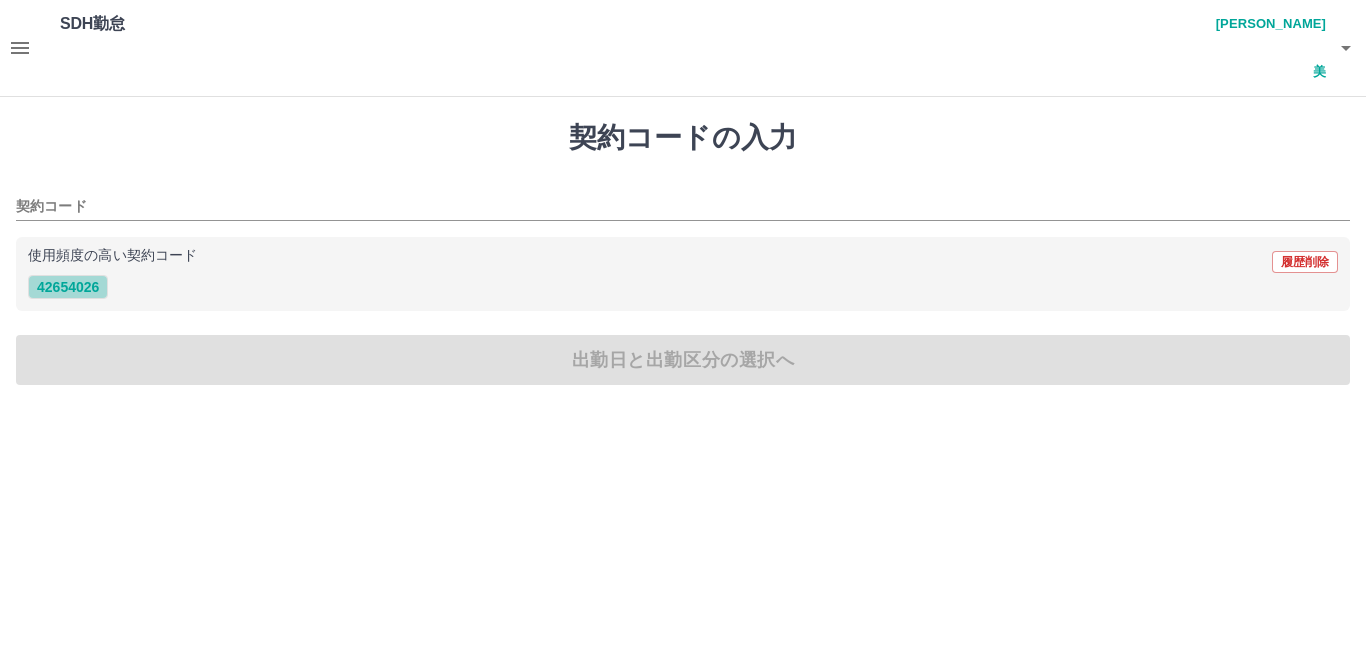 click on "42654026" at bounding box center (68, 287) 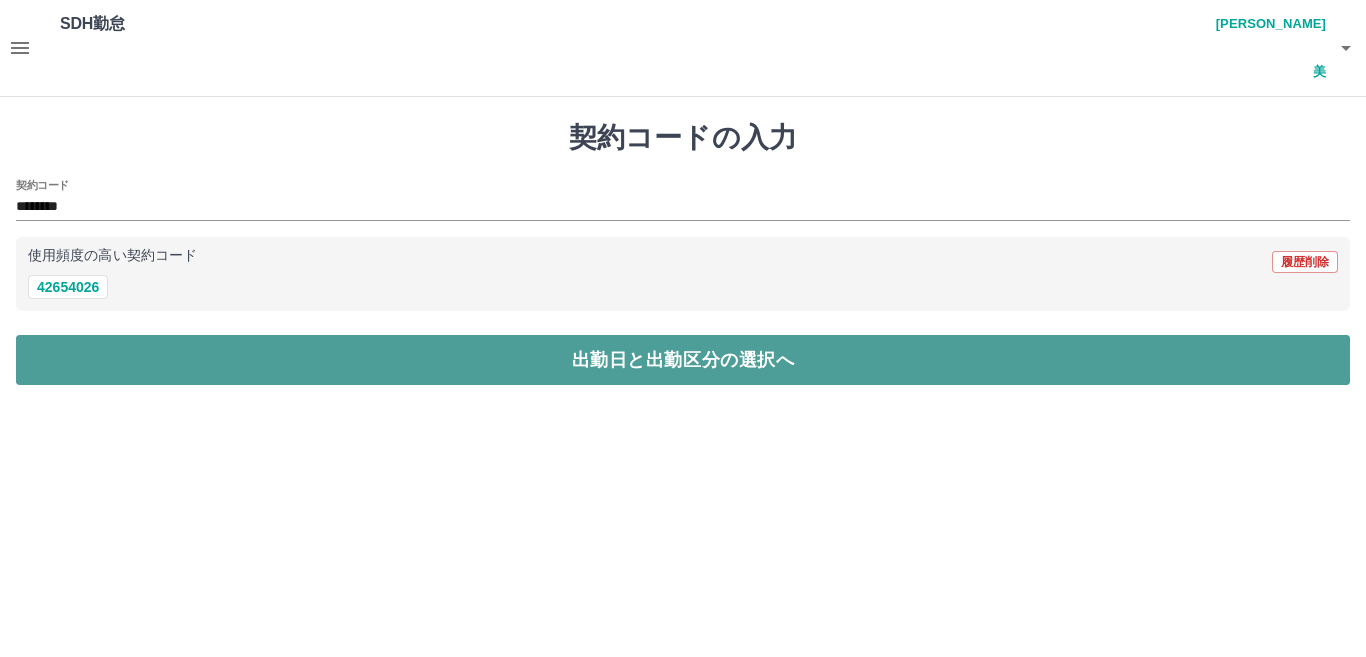 click on "出勤日と出勤区分の選択へ" at bounding box center [683, 360] 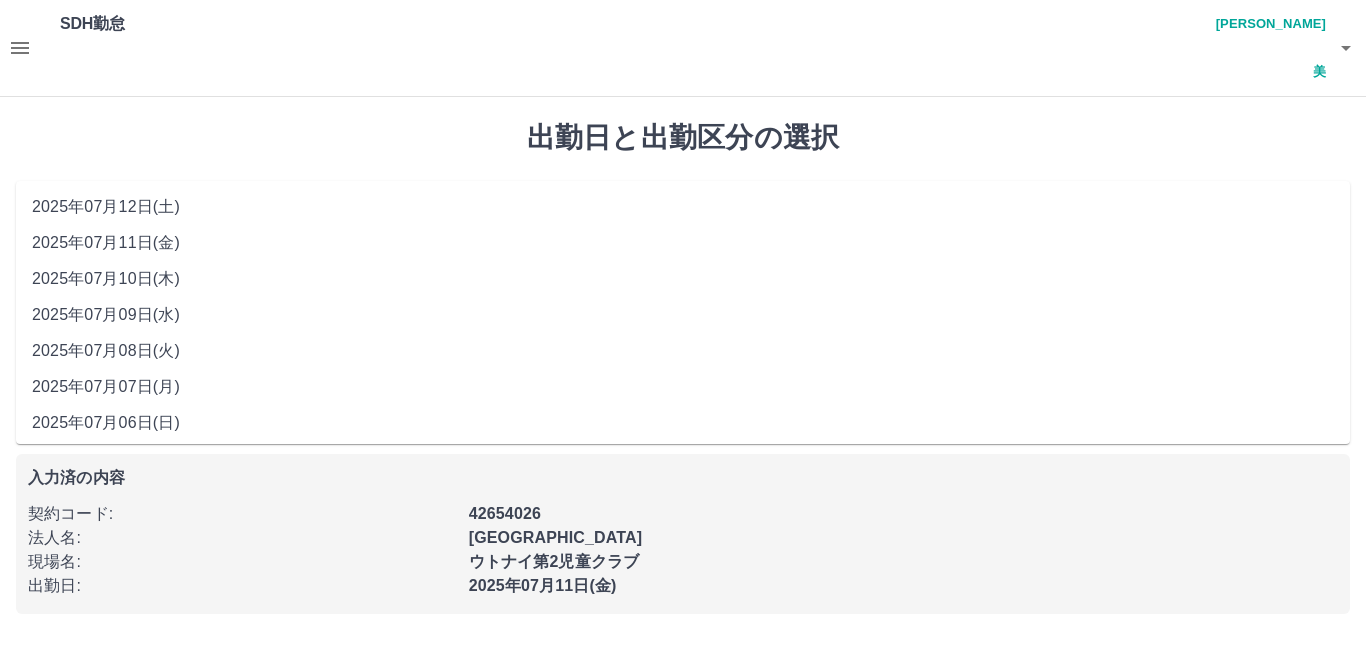 click on "**********" at bounding box center (683, 215) 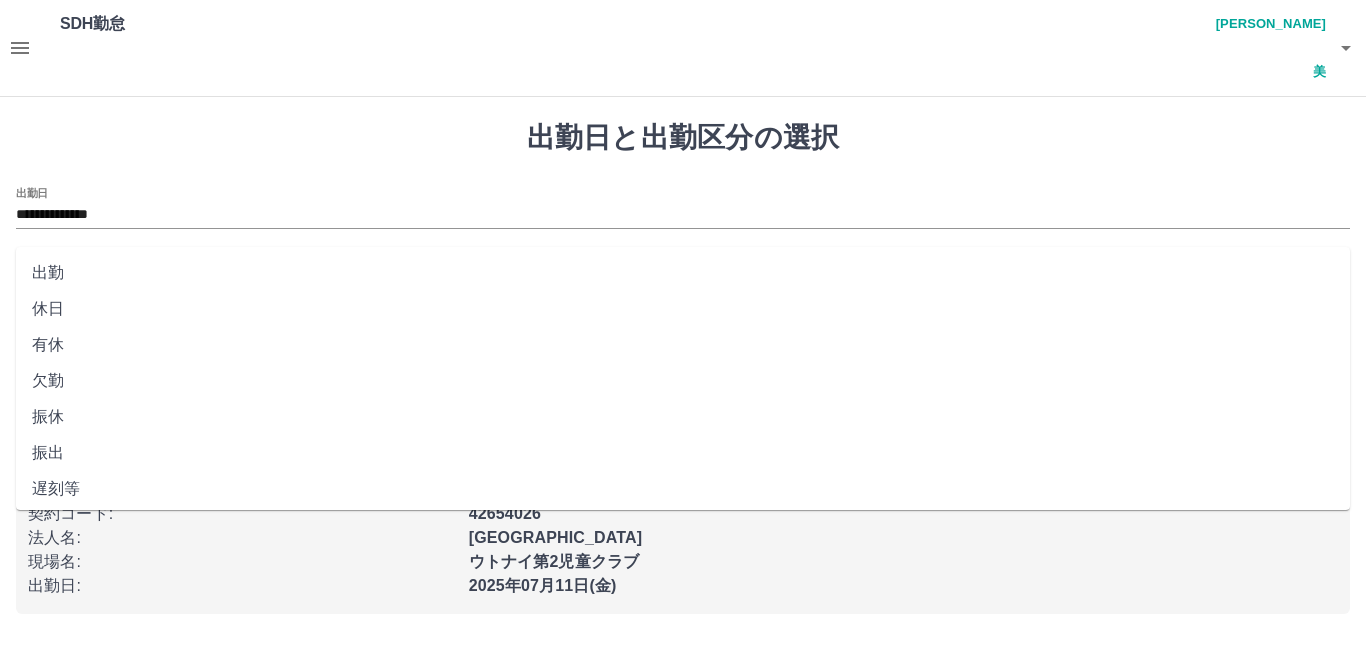 click on "出勤区分" at bounding box center (683, 281) 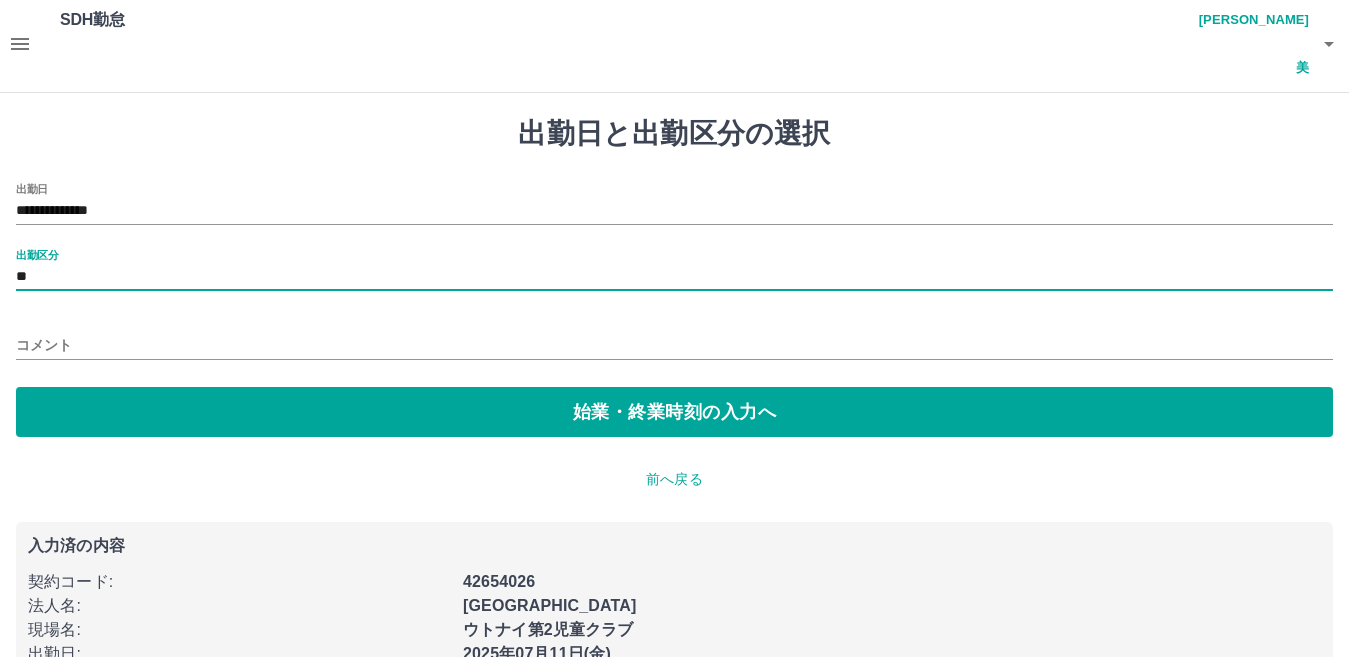 scroll, scrollTop: 5, scrollLeft: 0, axis: vertical 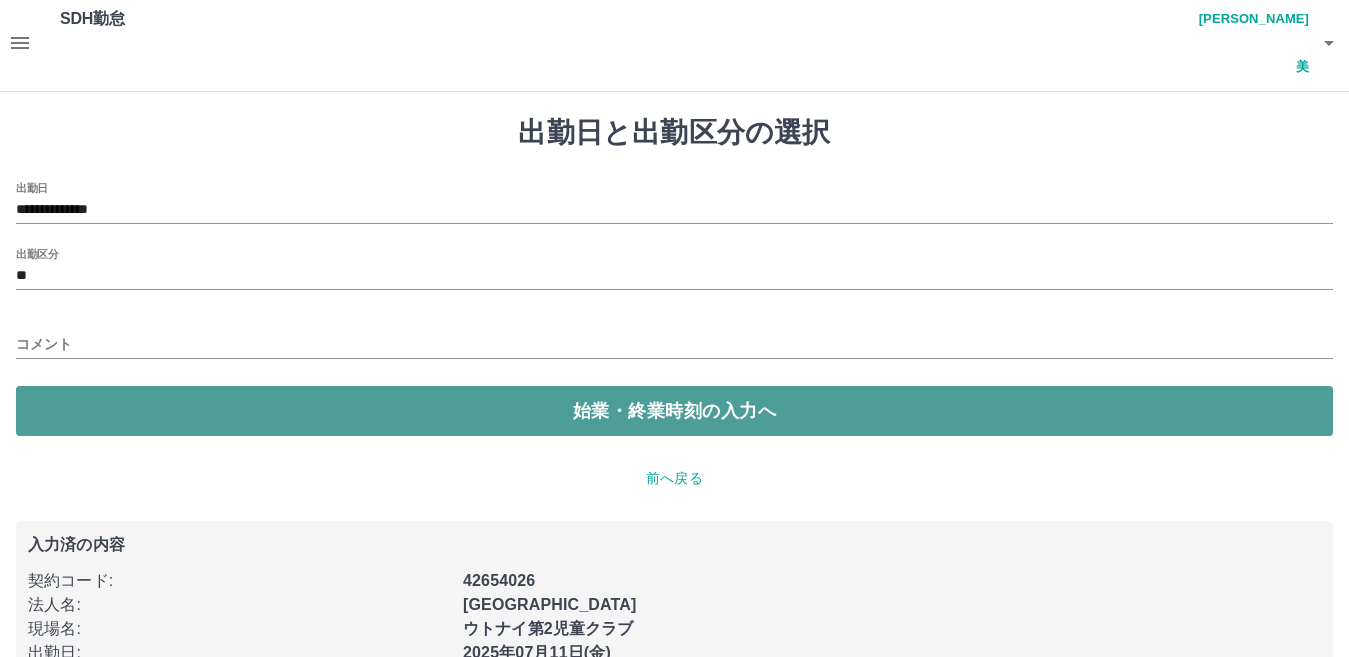 click on "始業・終業時刻の入力へ" at bounding box center (674, 411) 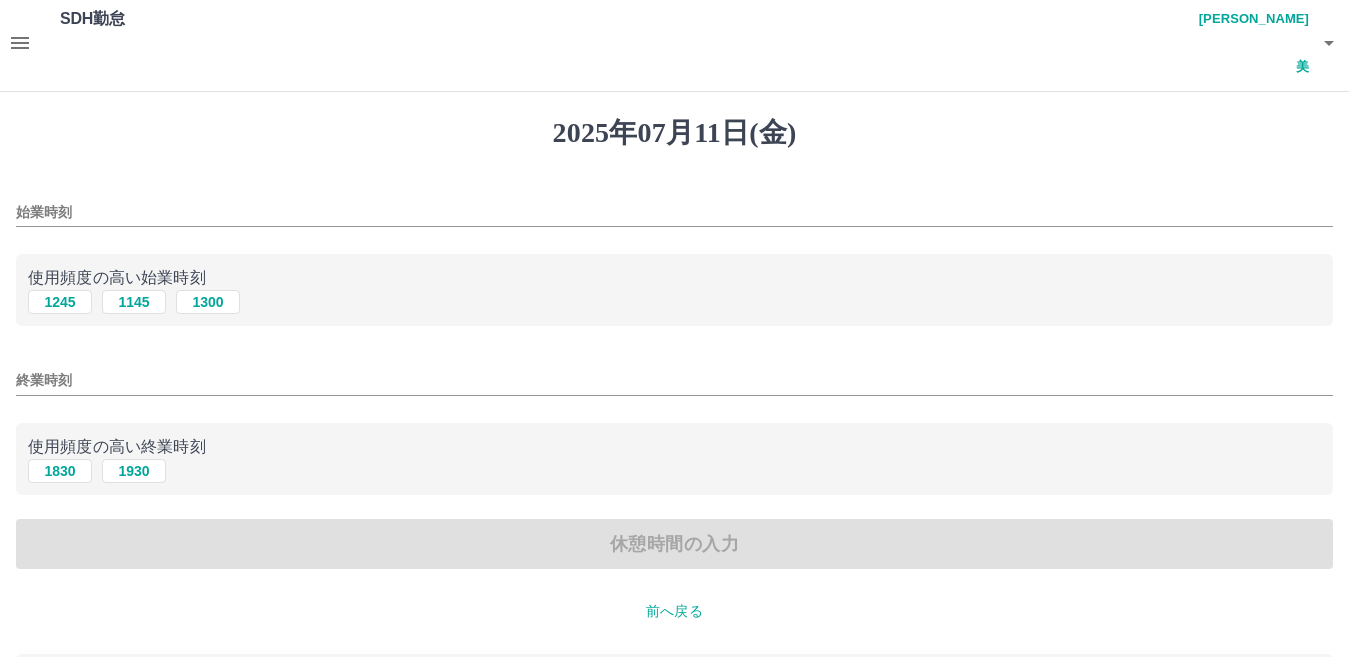 scroll, scrollTop: 0, scrollLeft: 0, axis: both 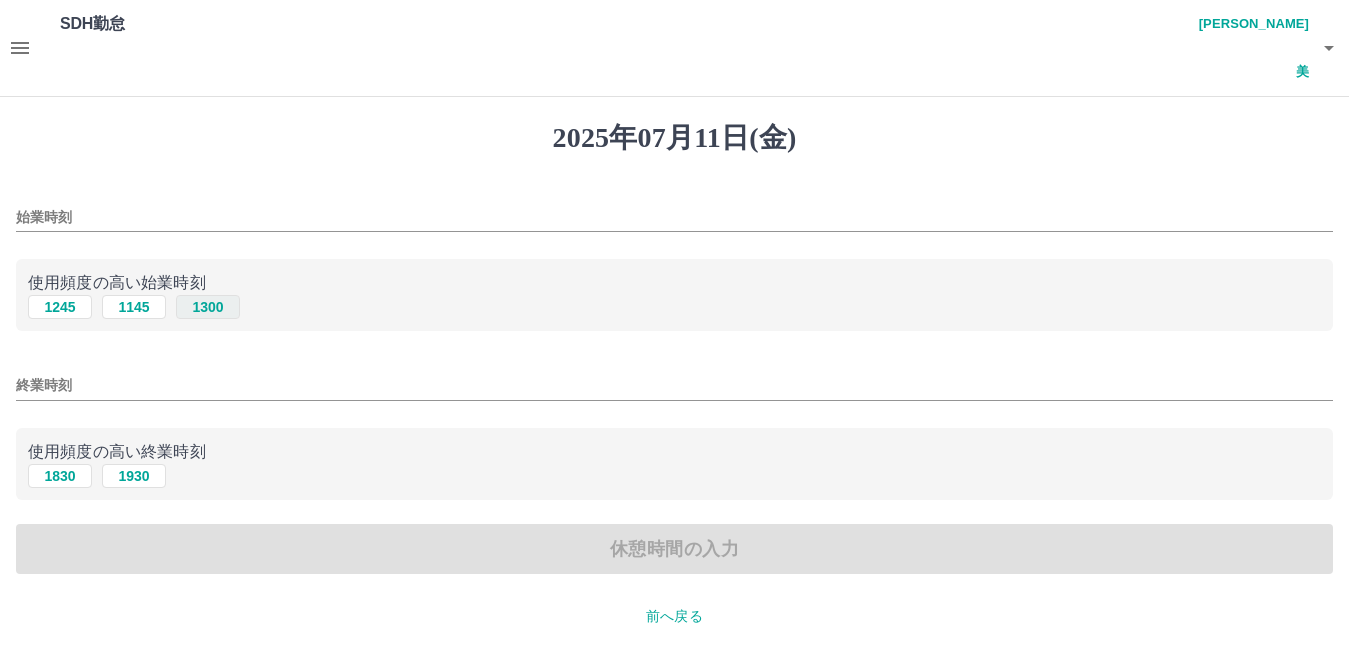 click on "1300" at bounding box center [208, 307] 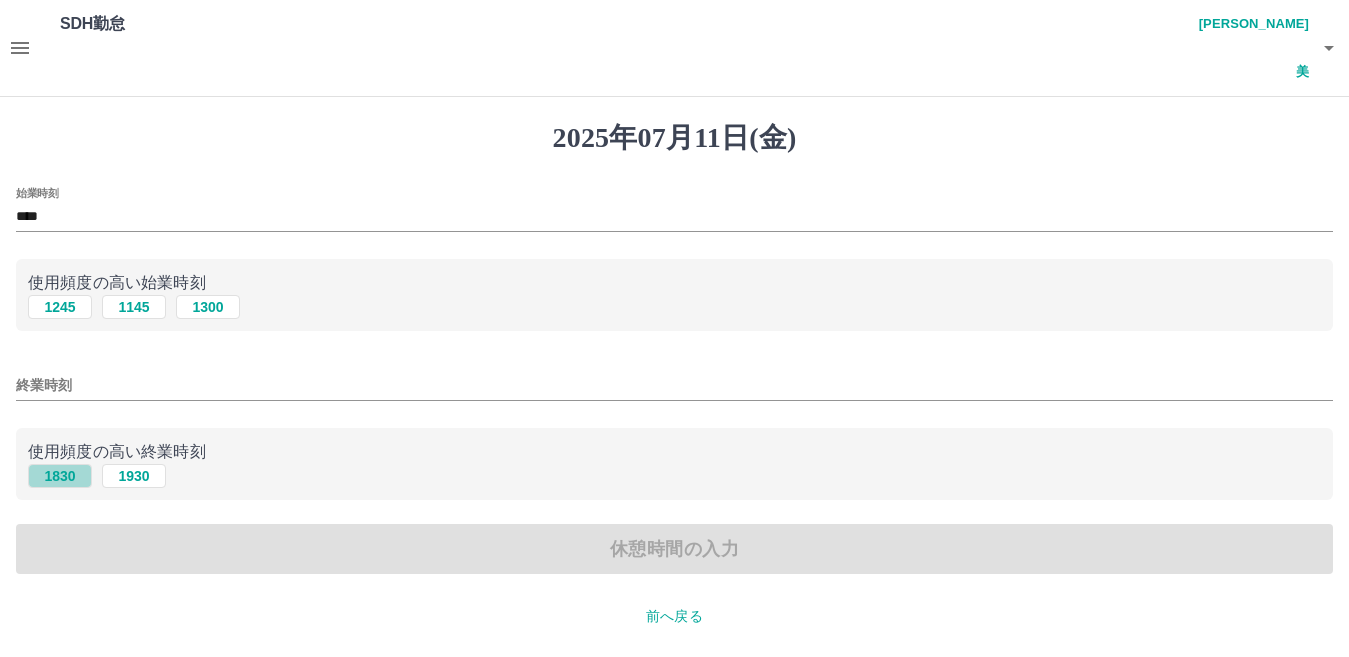 click on "1830" at bounding box center [60, 476] 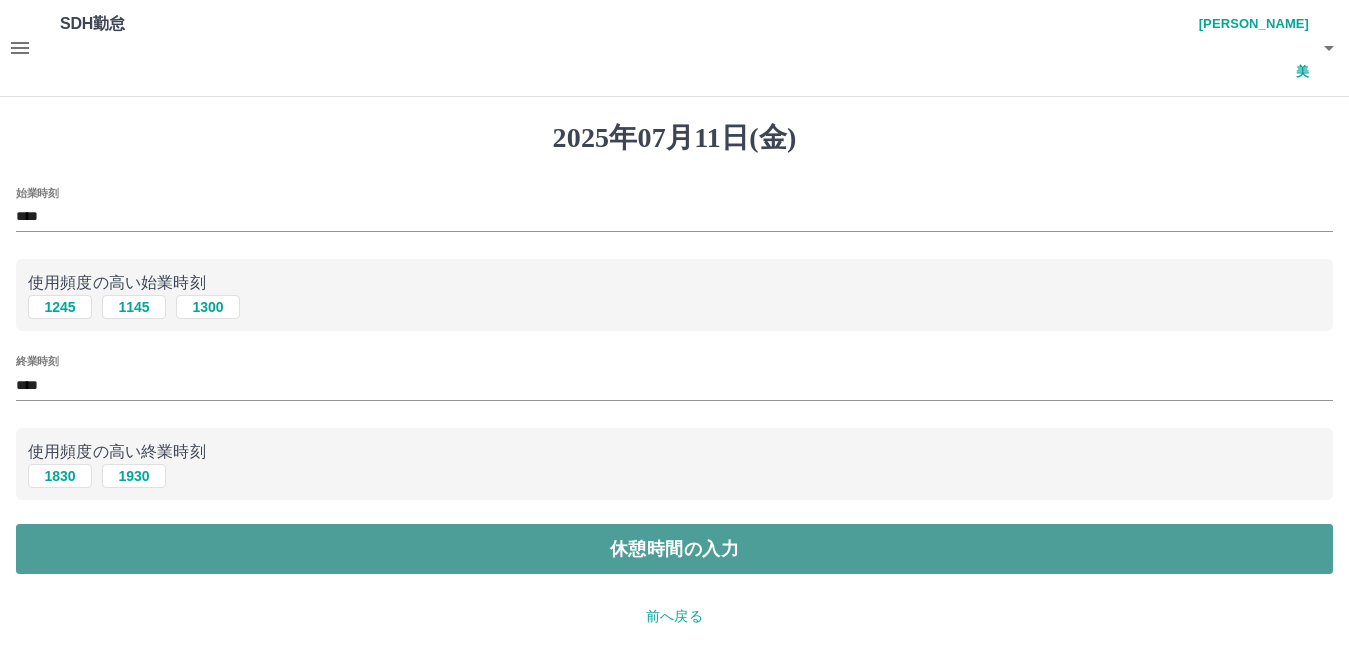 click on "休憩時間の入力" at bounding box center (674, 549) 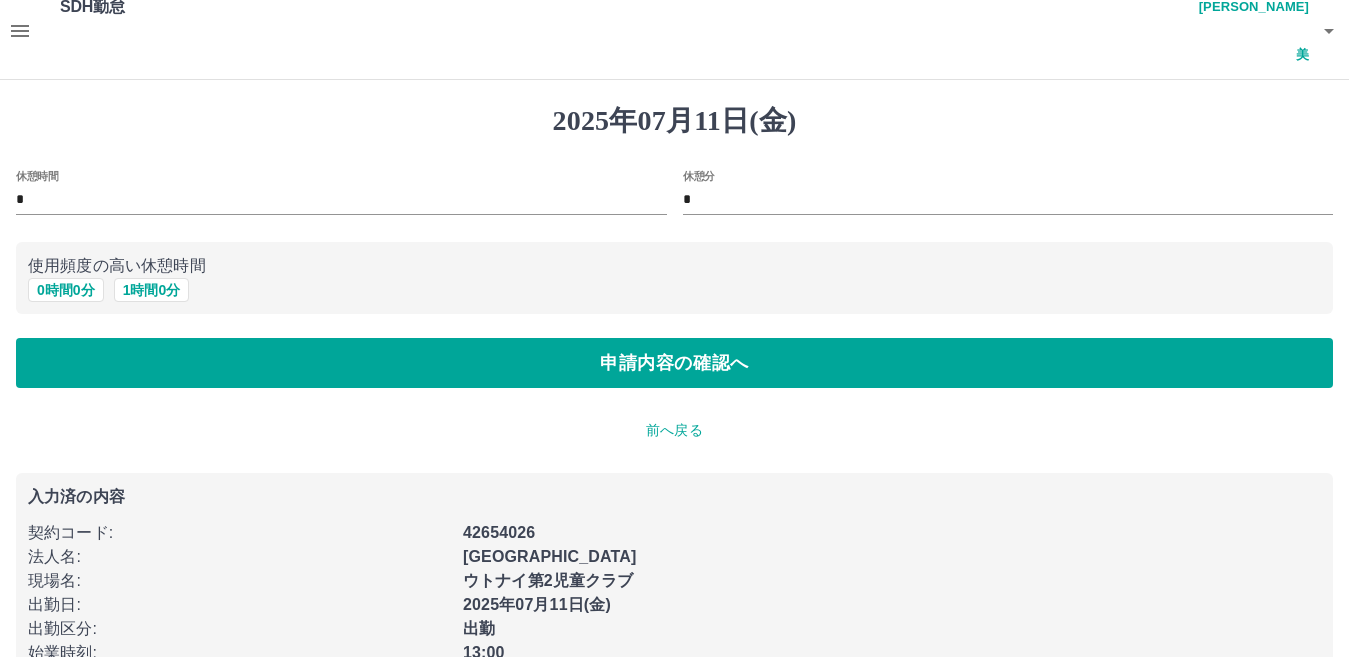 scroll, scrollTop: 0, scrollLeft: 0, axis: both 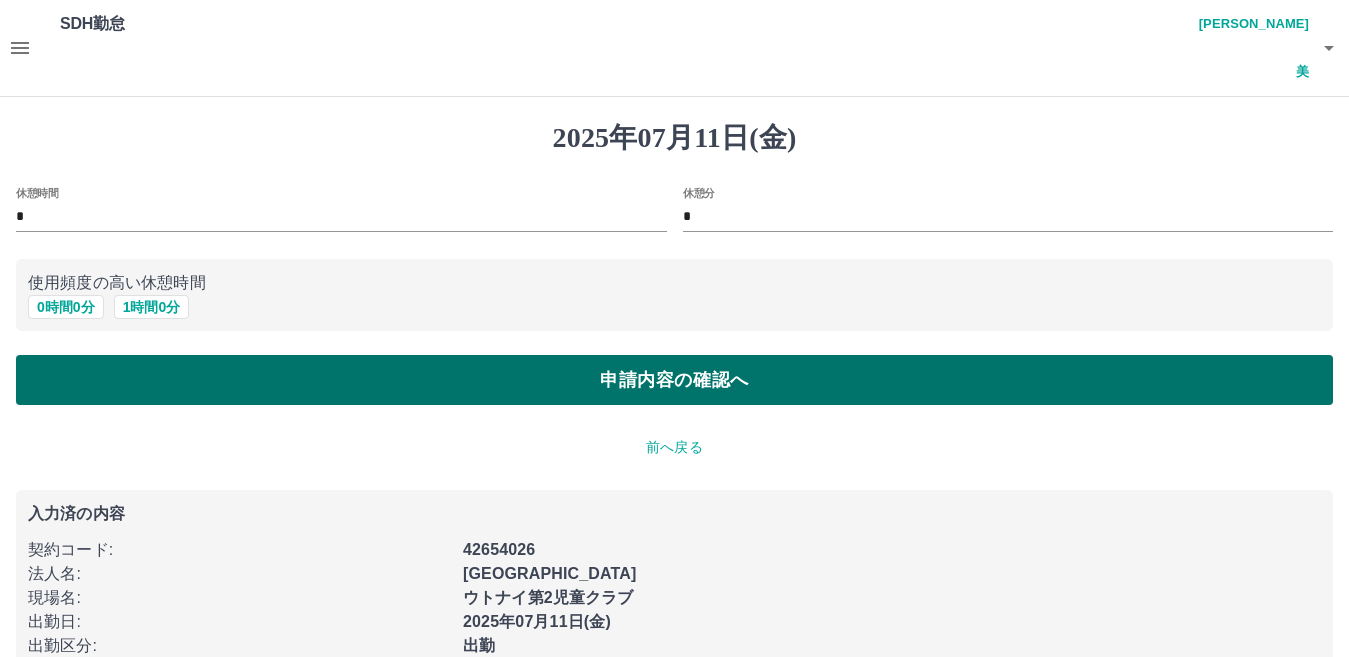 click on "申請内容の確認へ" at bounding box center (674, 380) 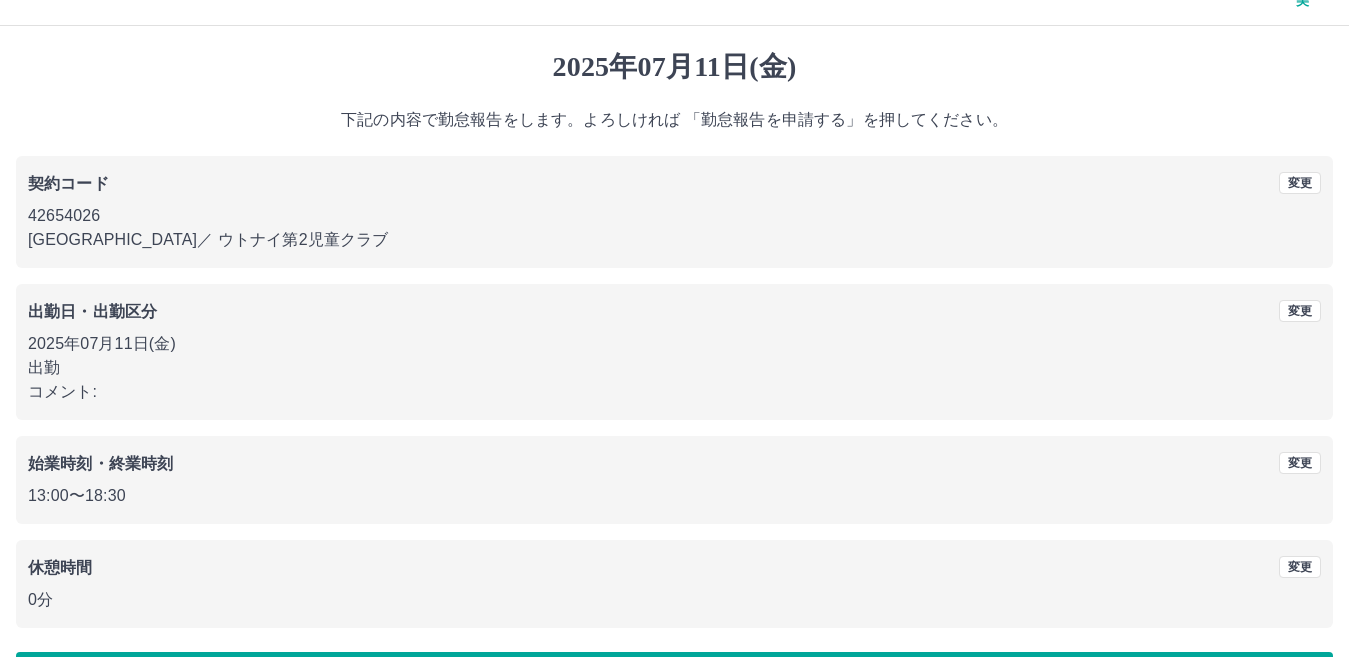 scroll, scrollTop: 92, scrollLeft: 0, axis: vertical 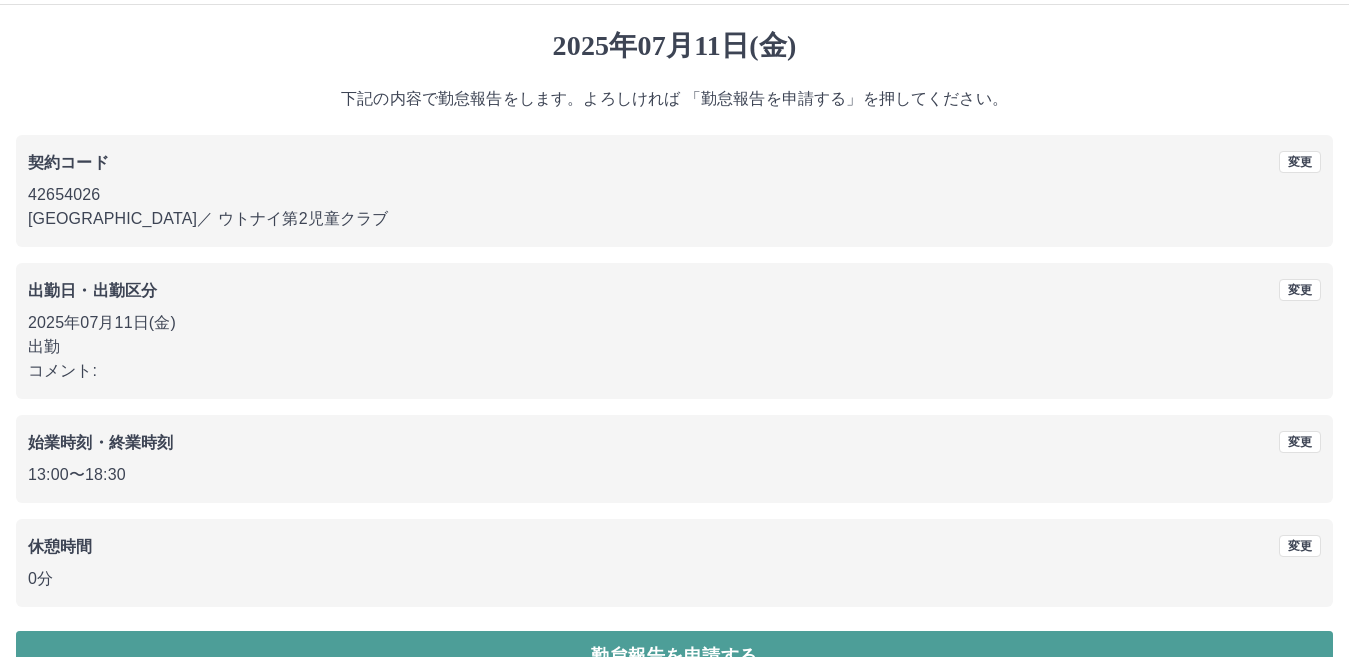 click on "勤怠報告を申請する" at bounding box center [674, 656] 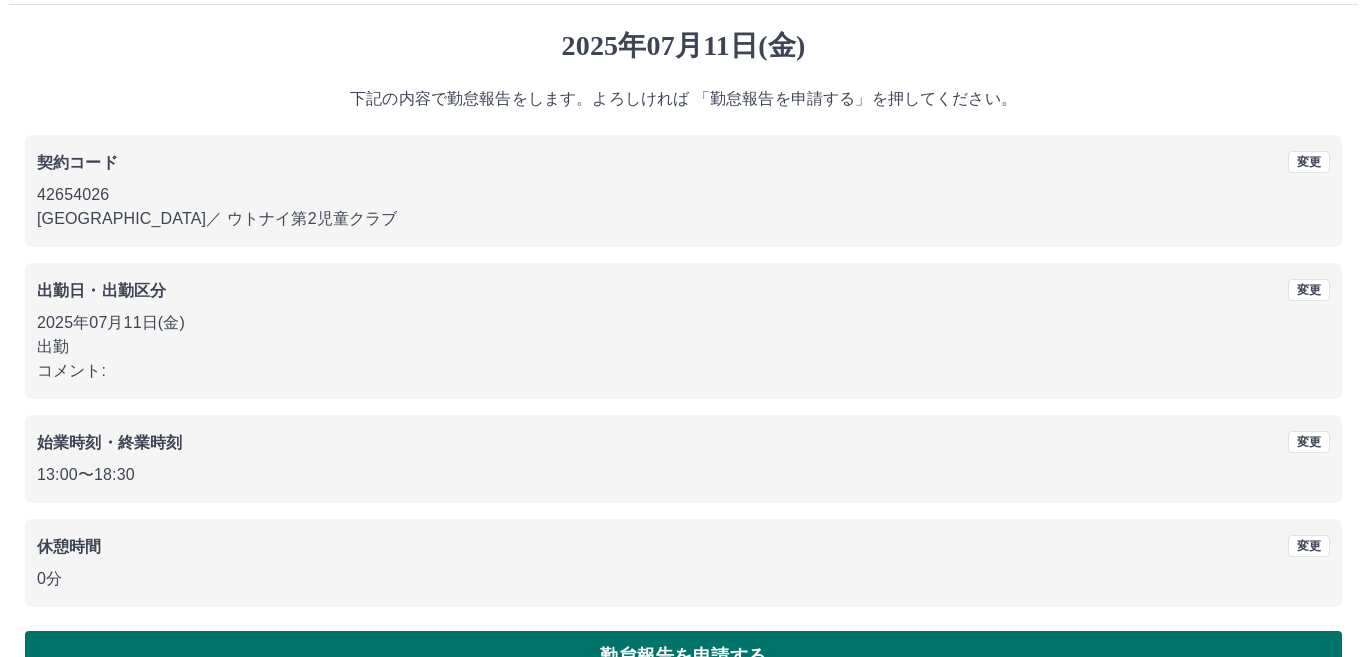 scroll, scrollTop: 0, scrollLeft: 0, axis: both 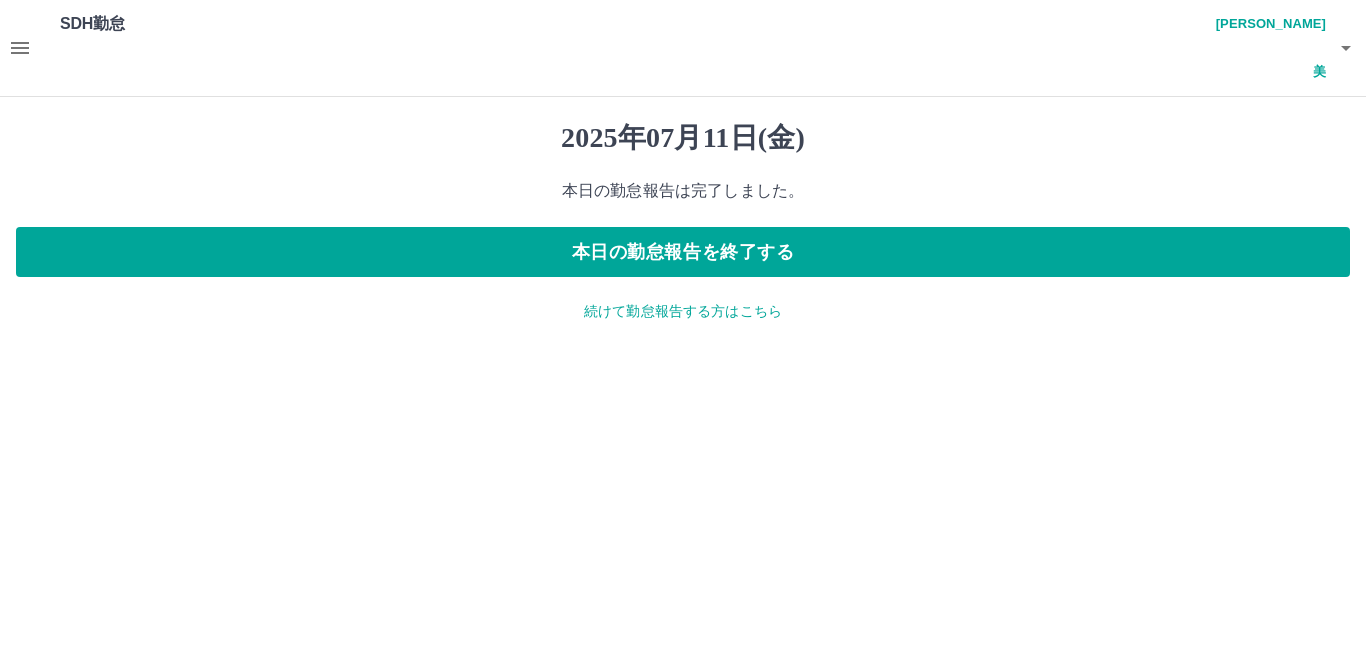 click 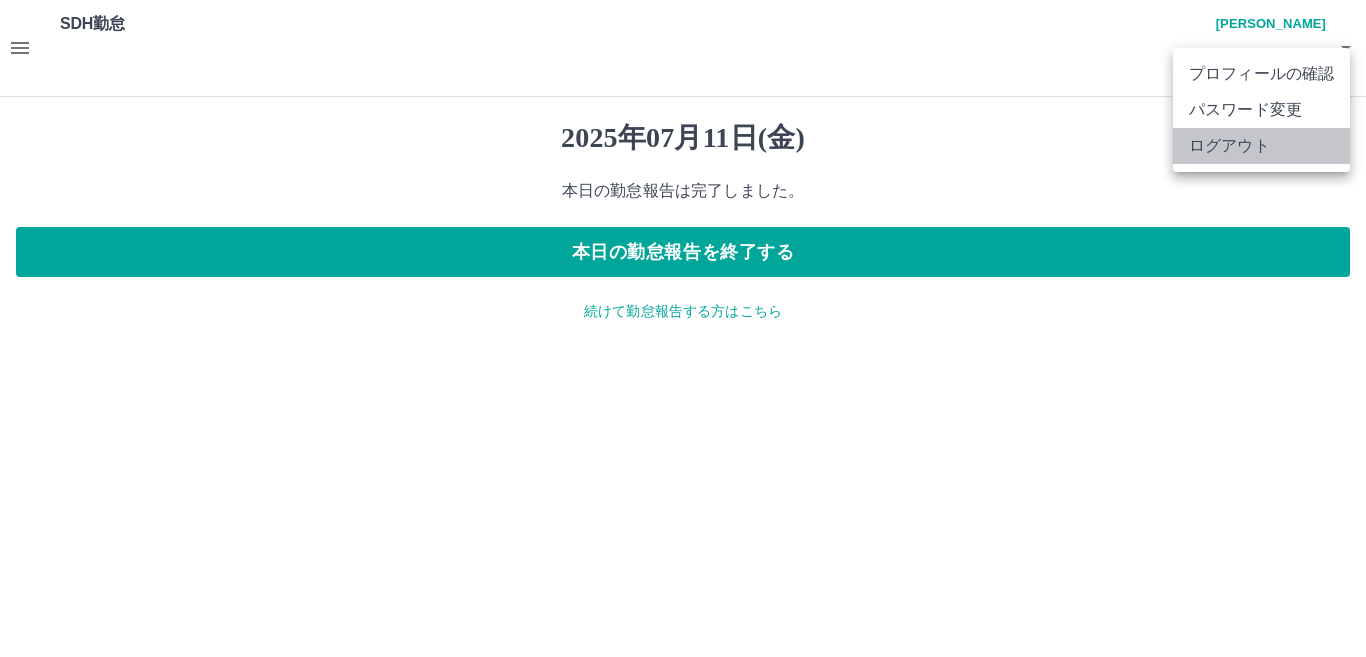 click on "ログアウト" at bounding box center [1261, 146] 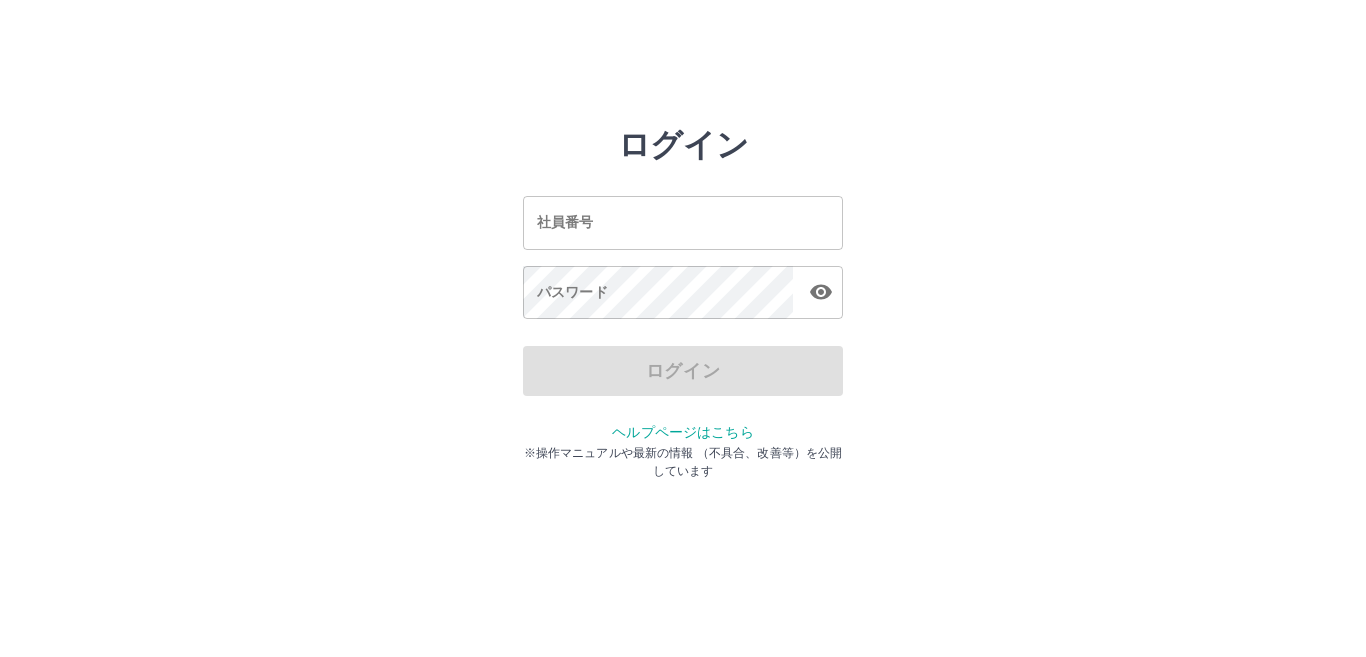 scroll, scrollTop: 0, scrollLeft: 0, axis: both 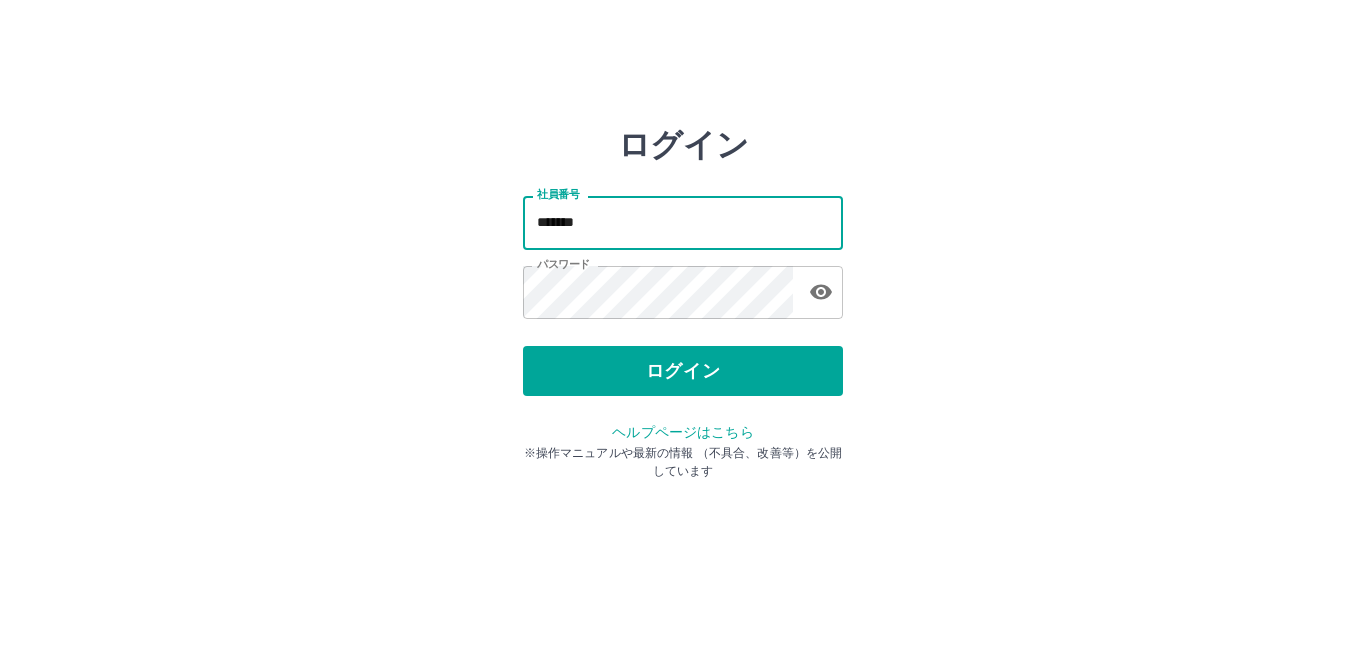 click on "*******" at bounding box center (683, 222) 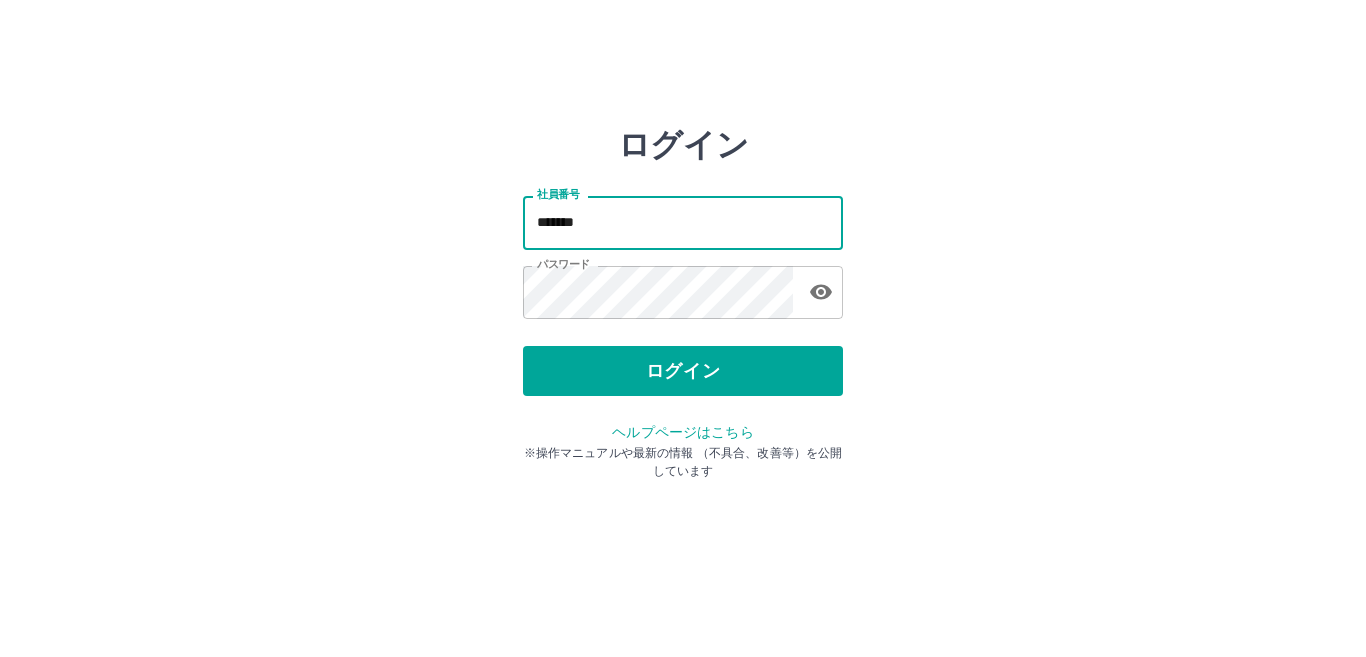 type on "*******" 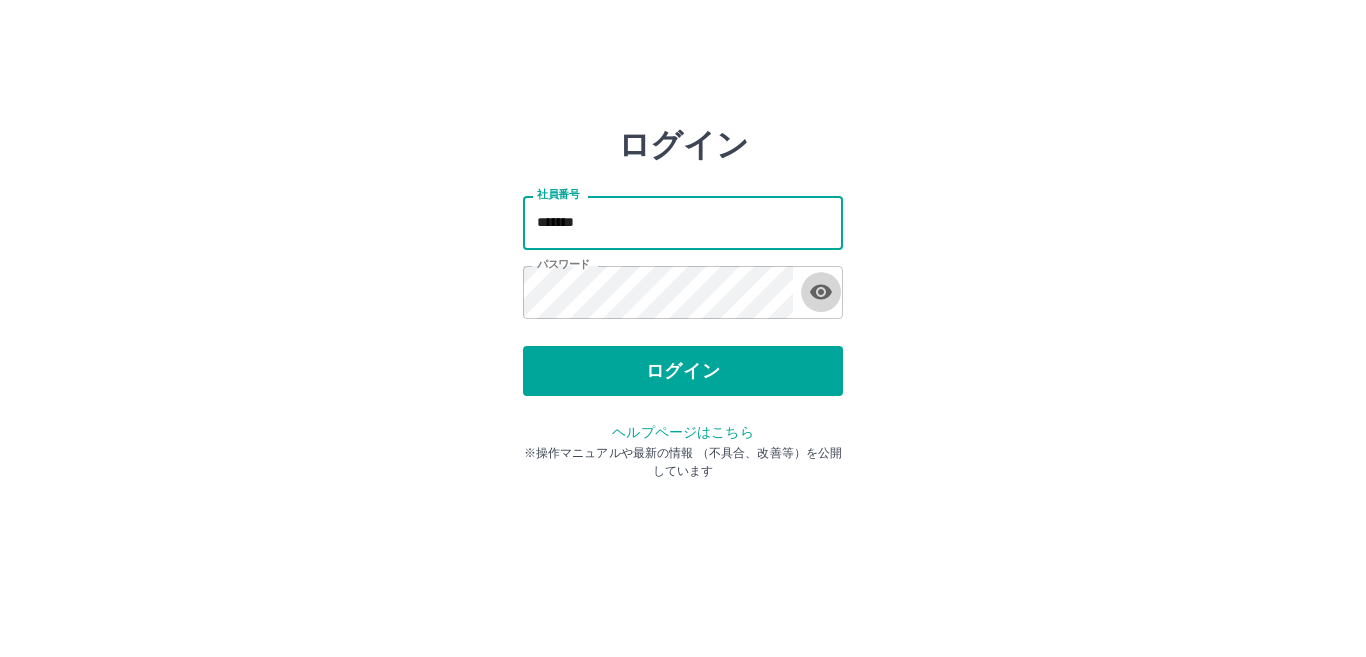 click 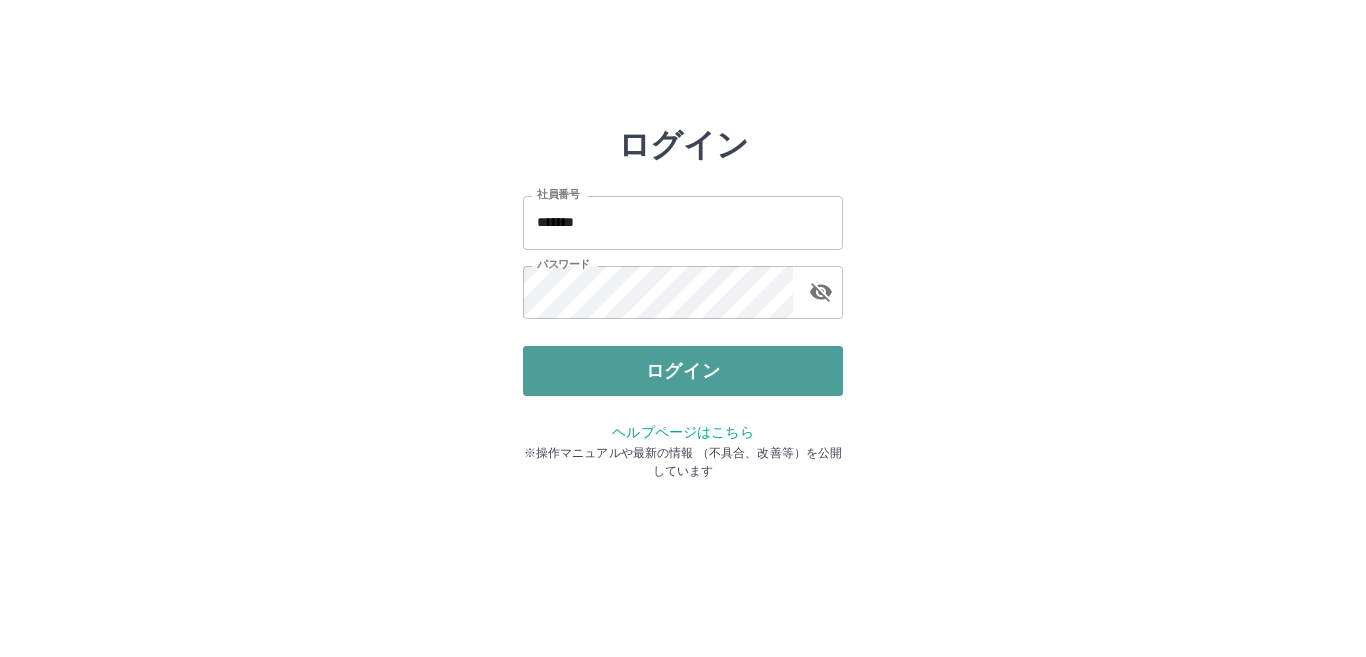 click on "ログイン" at bounding box center [683, 371] 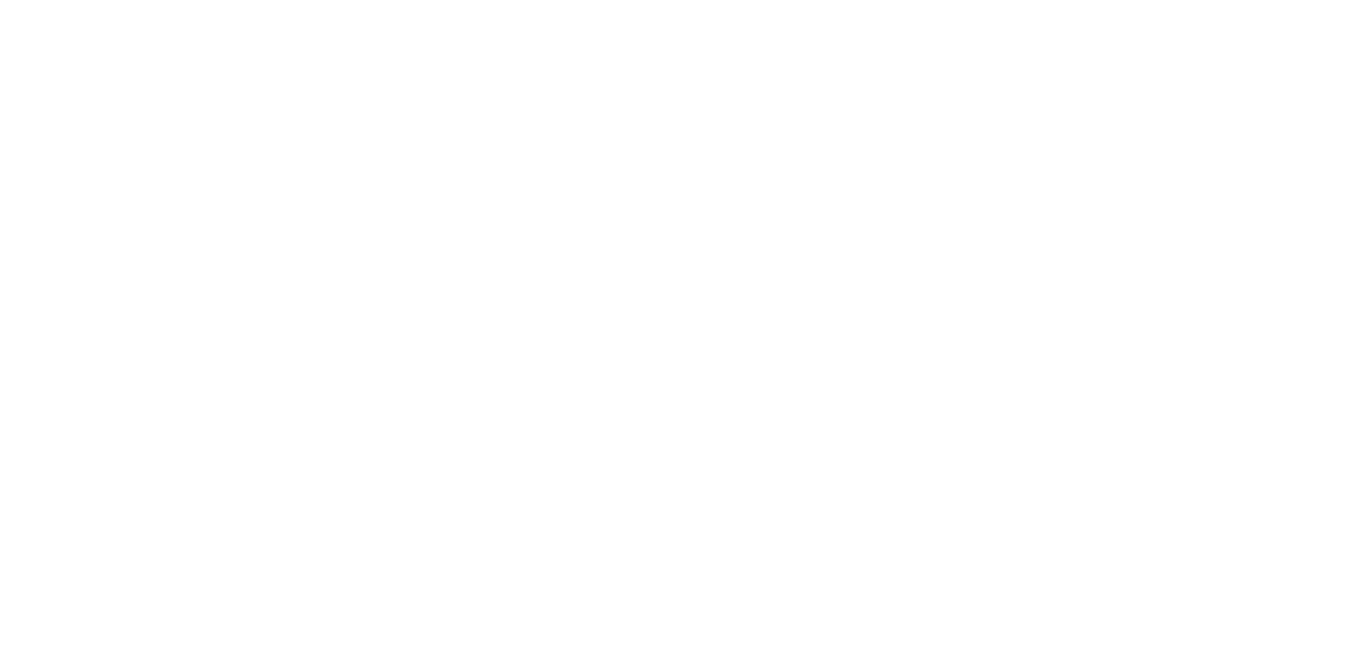 scroll, scrollTop: 0, scrollLeft: 0, axis: both 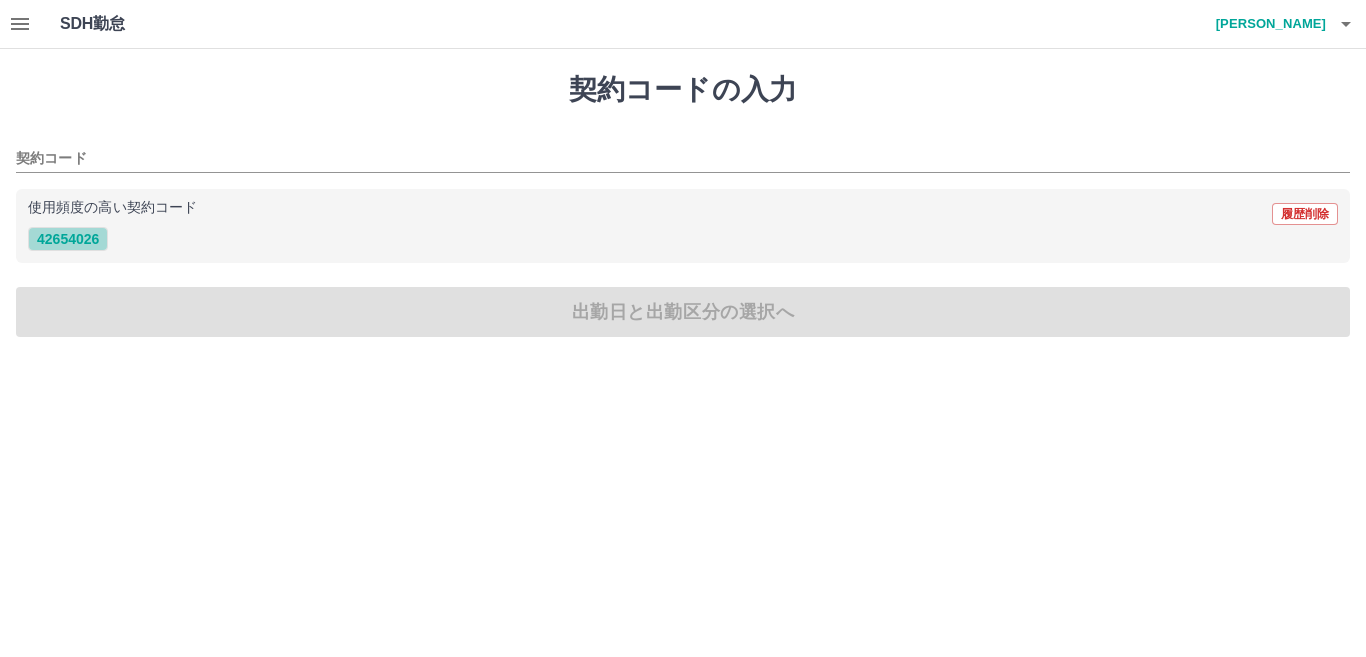 click on "42654026" at bounding box center [68, 239] 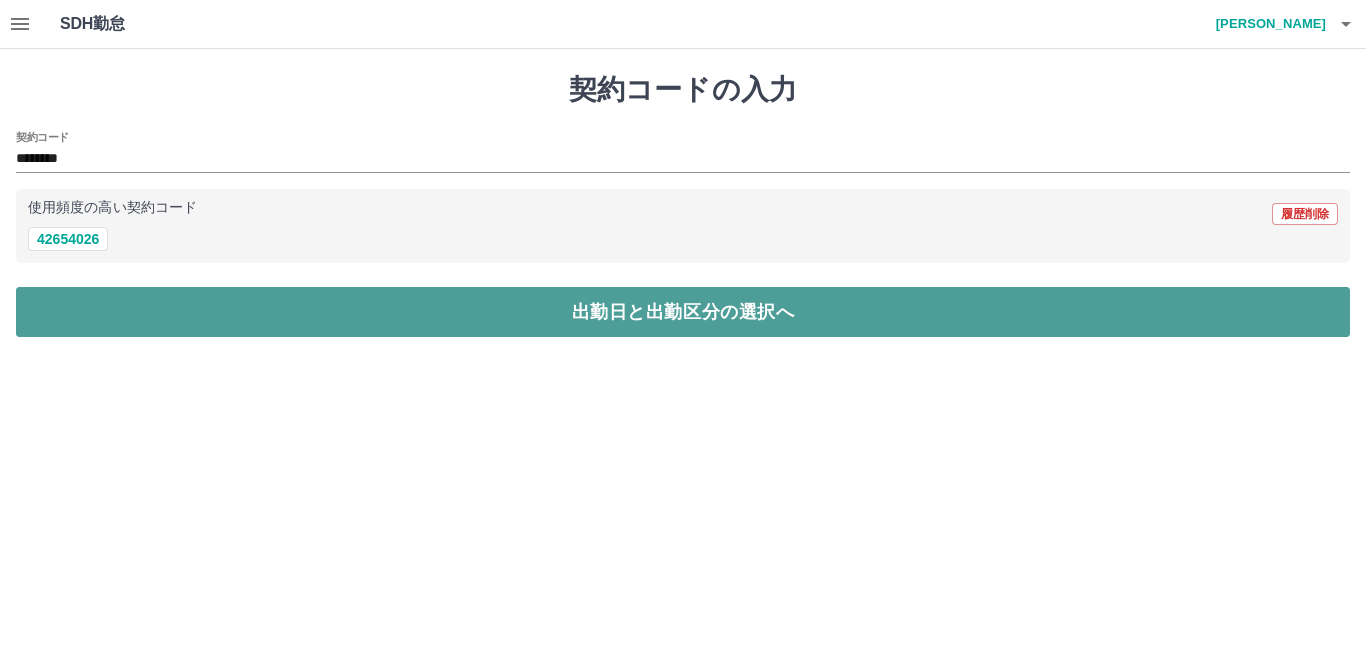 click on "出勤日と出勤区分の選択へ" at bounding box center [683, 312] 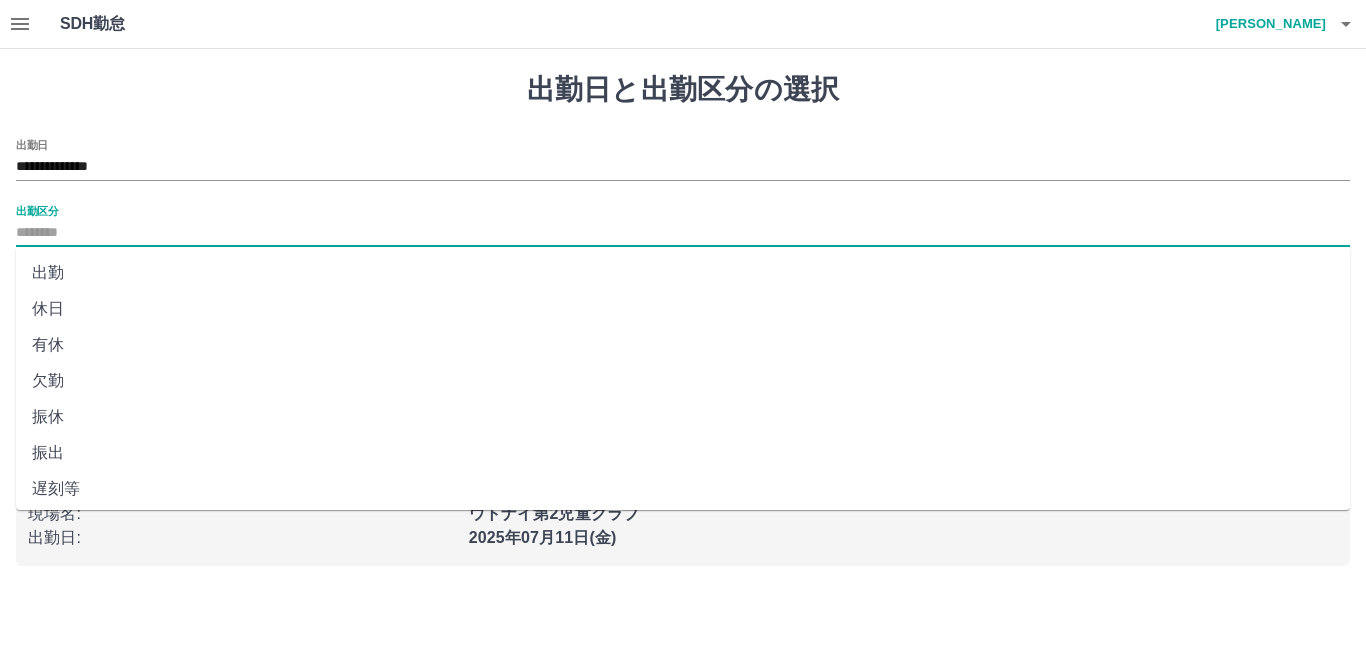 click on "出勤区分" at bounding box center (683, 233) 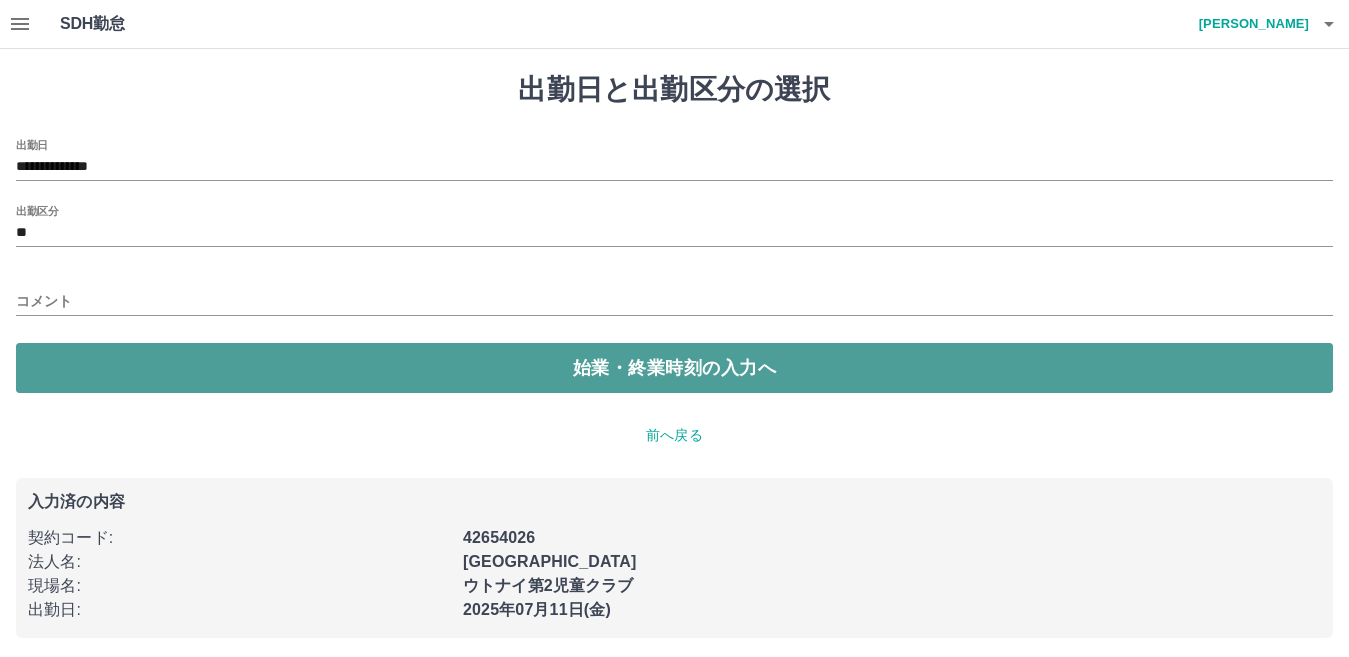 click on "始業・終業時刻の入力へ" at bounding box center [674, 368] 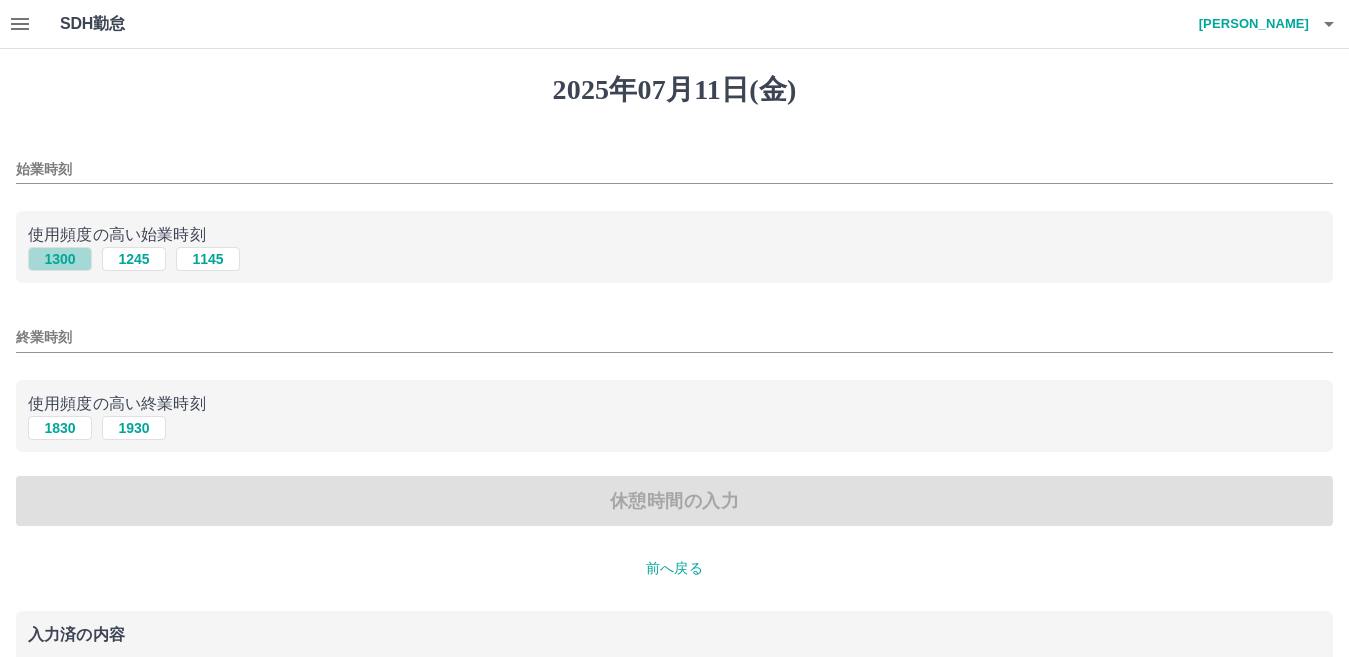 click on "1300" at bounding box center (60, 259) 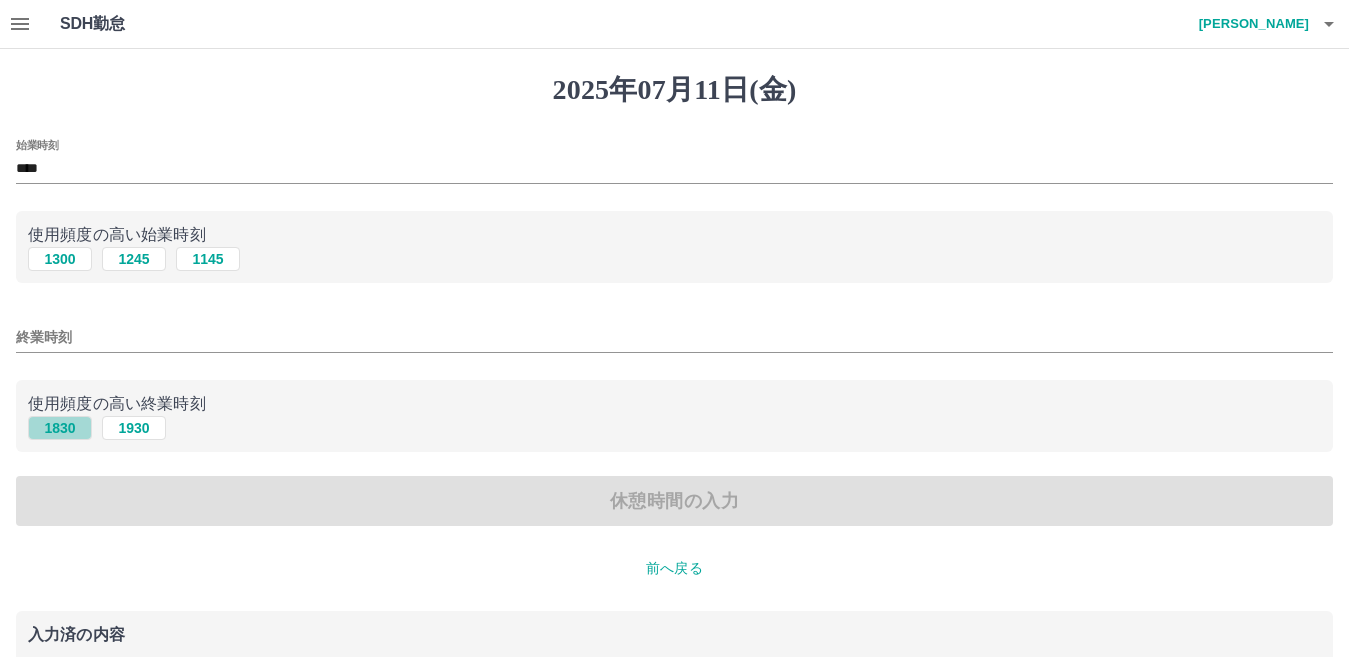 click on "1830" at bounding box center [60, 428] 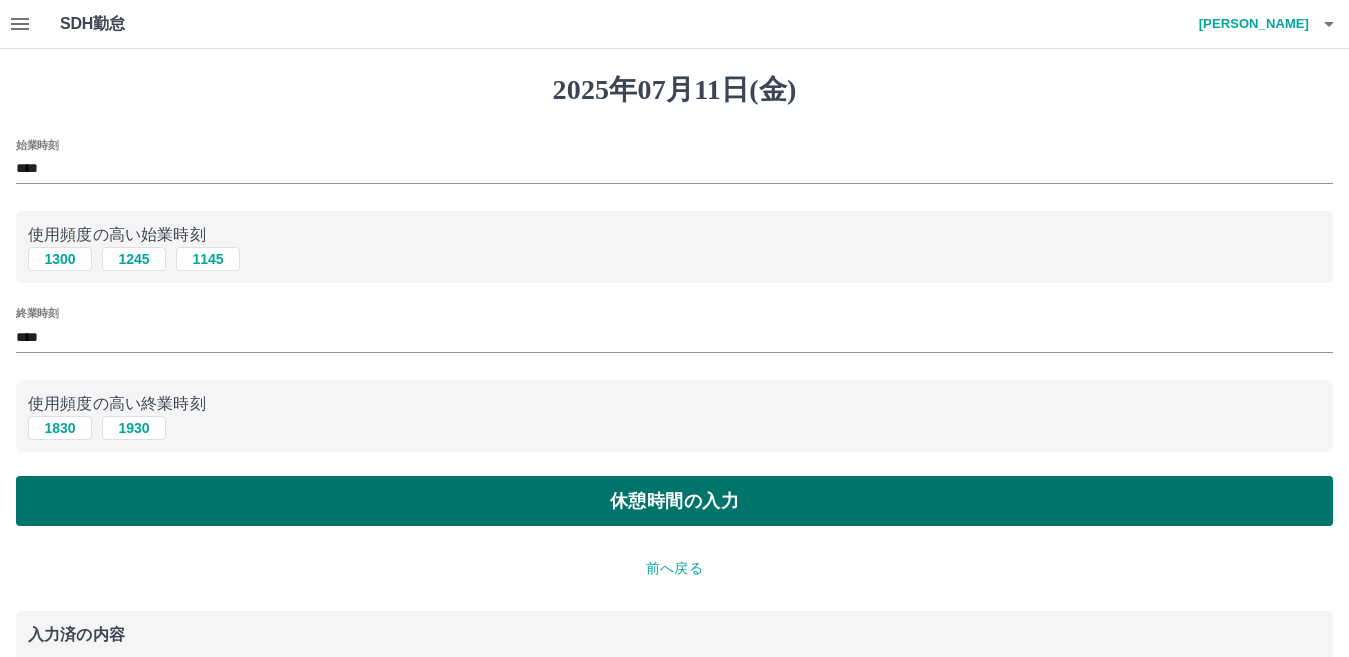click on "休憩時間の入力" at bounding box center [674, 501] 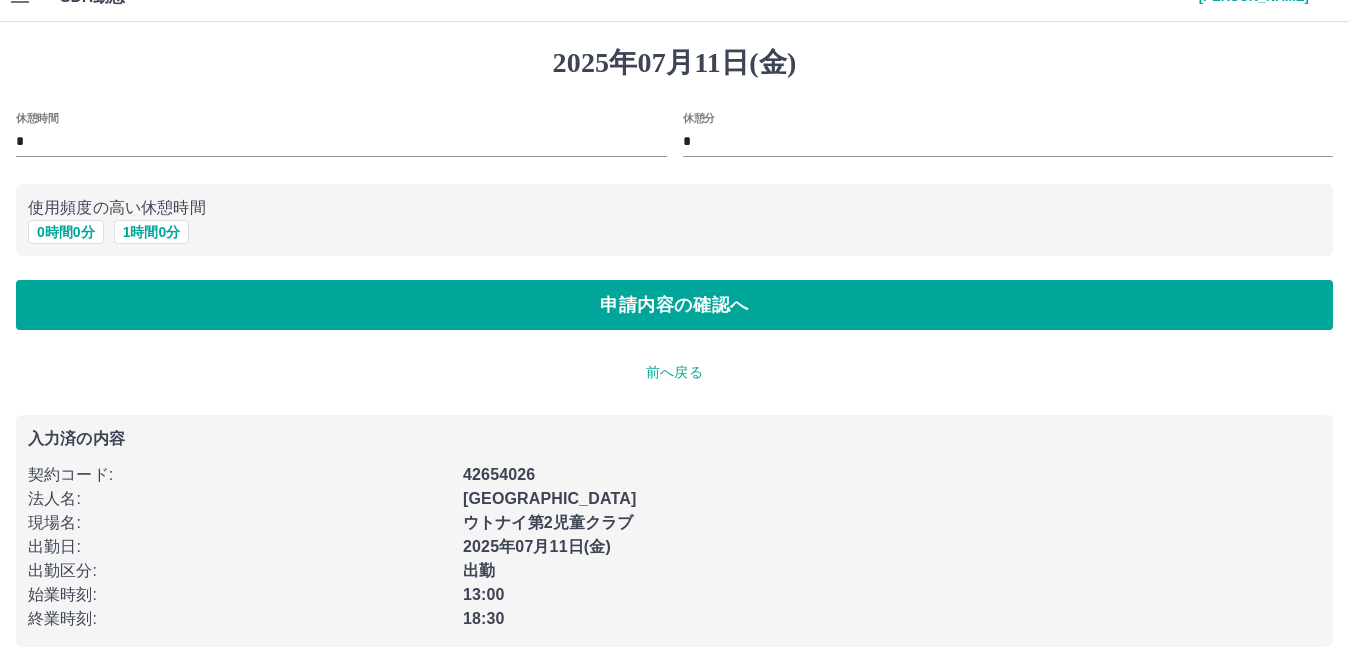 scroll, scrollTop: 42, scrollLeft: 0, axis: vertical 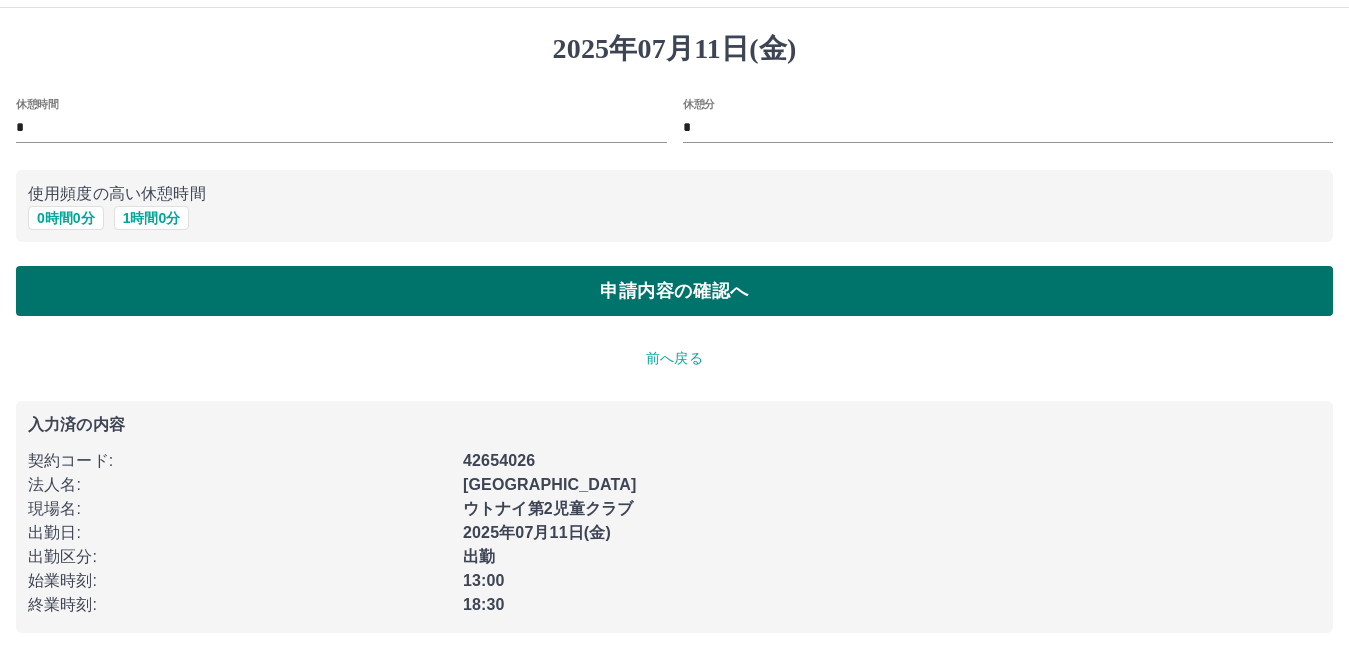 click on "申請内容の確認へ" at bounding box center (674, 291) 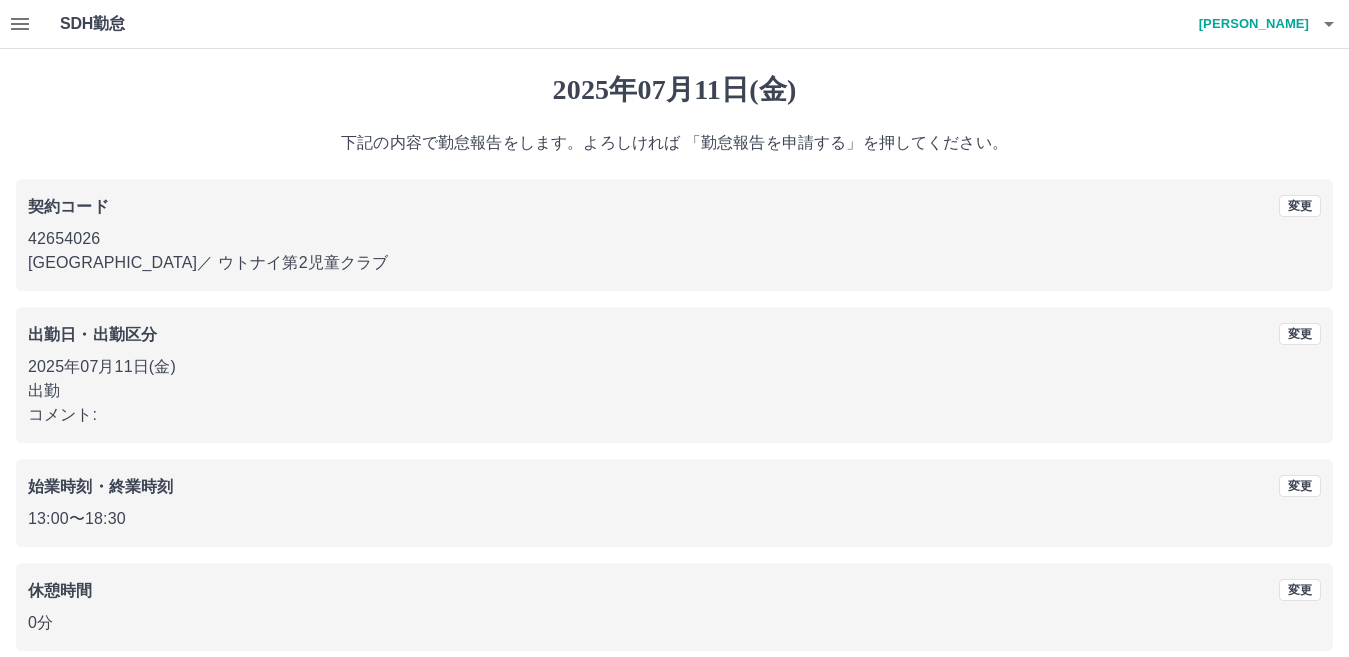 scroll, scrollTop: 92, scrollLeft: 0, axis: vertical 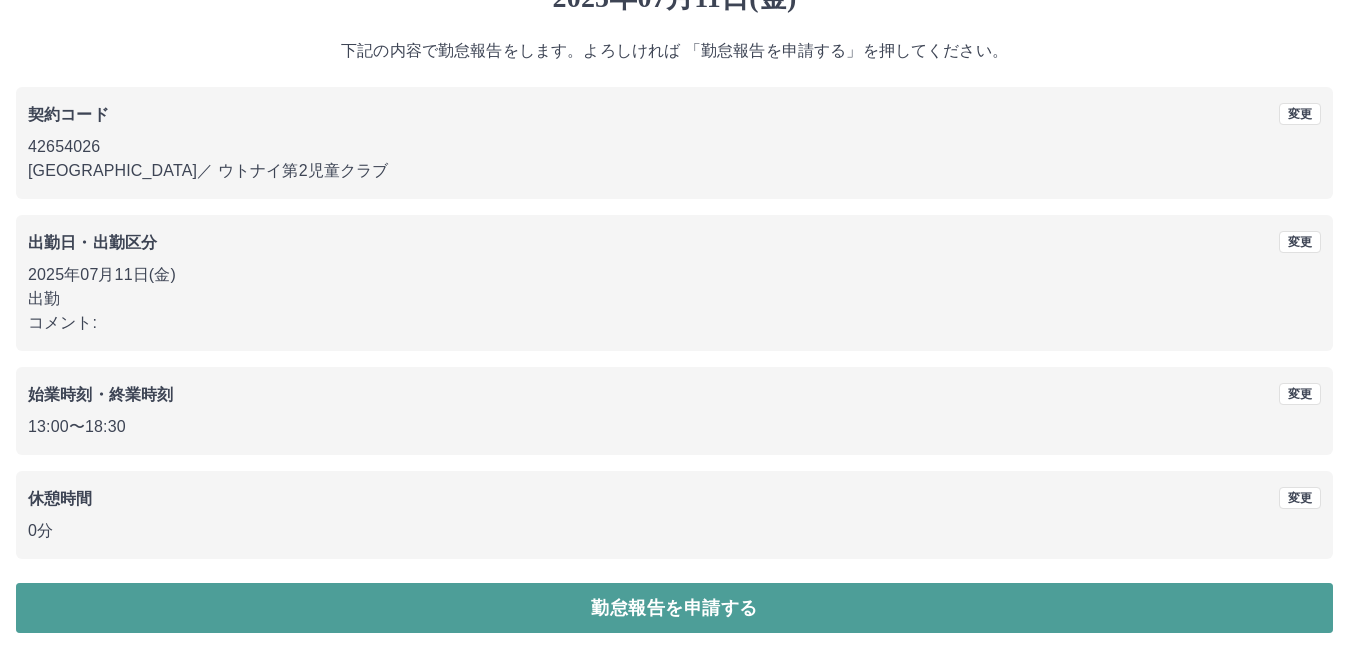 click on "勤怠報告を申請する" at bounding box center [674, 608] 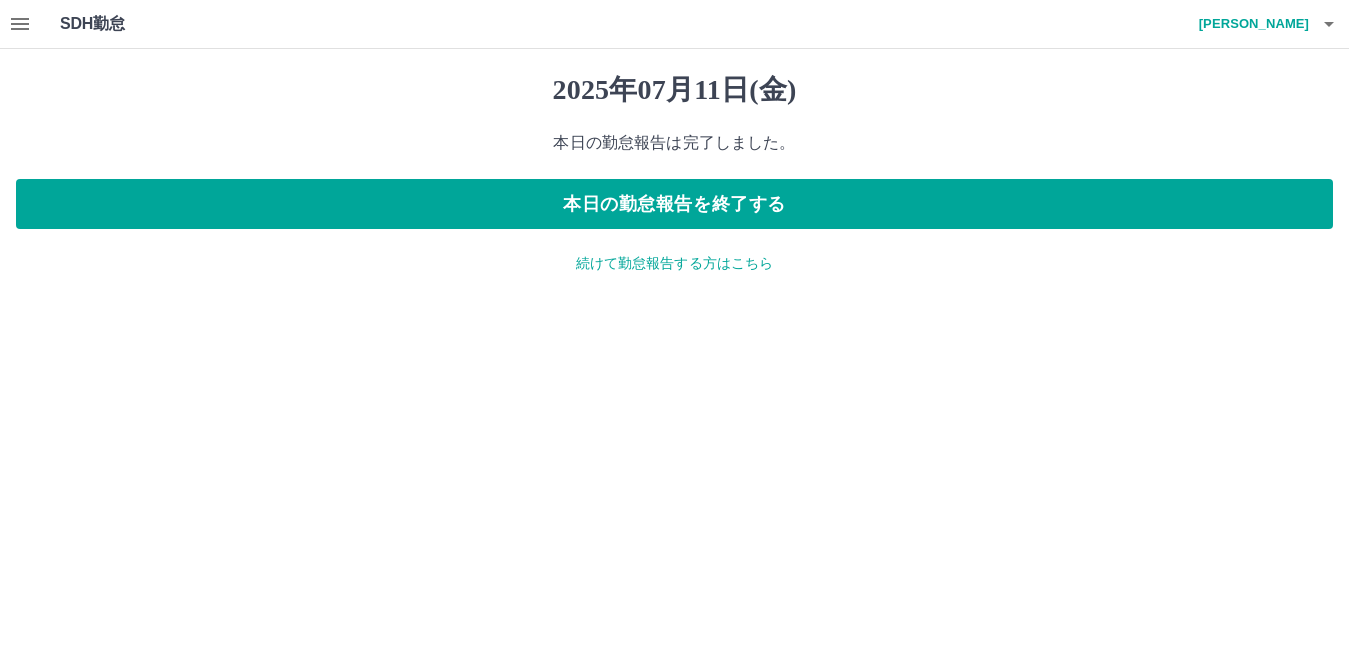 scroll, scrollTop: 0, scrollLeft: 0, axis: both 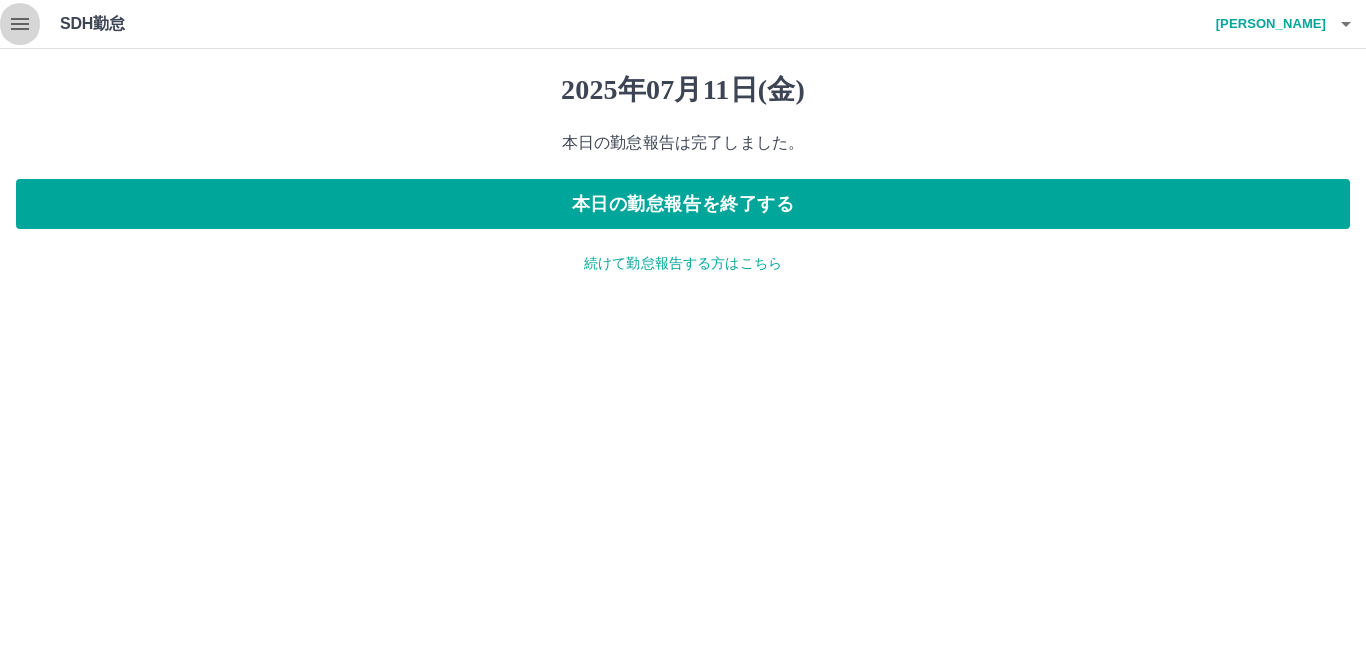 click 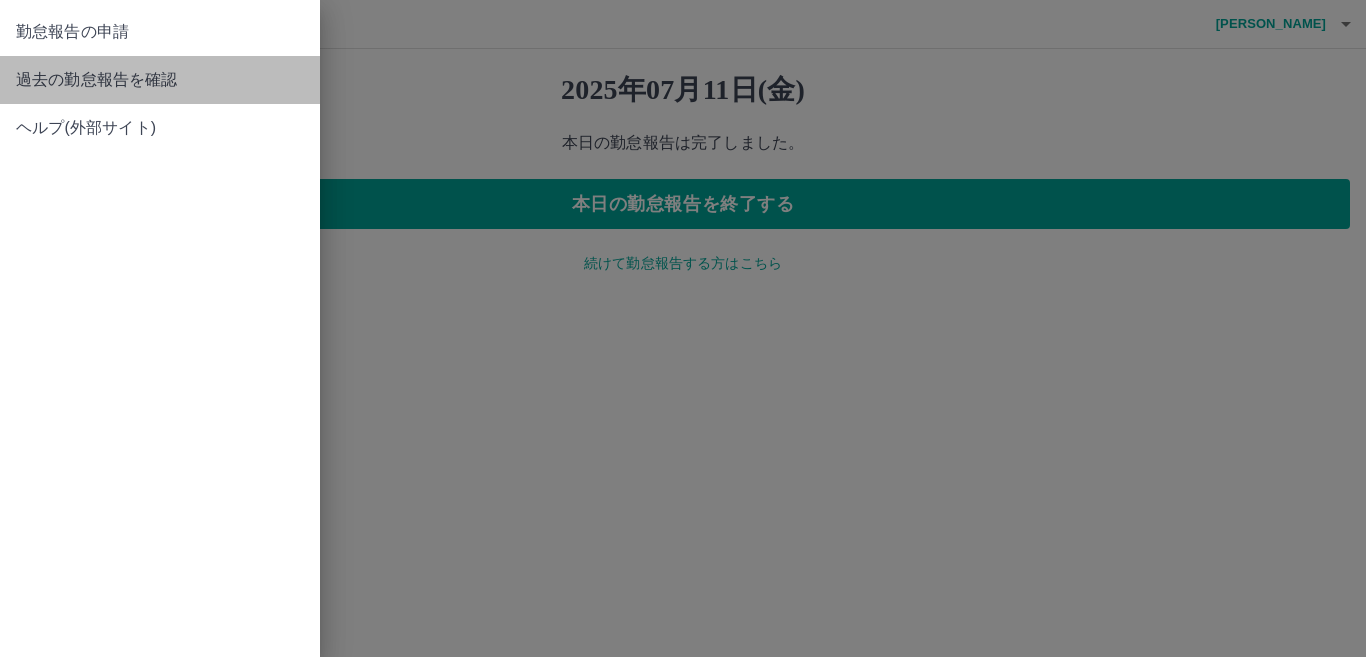 click on "過去の勤怠報告を確認" at bounding box center [160, 80] 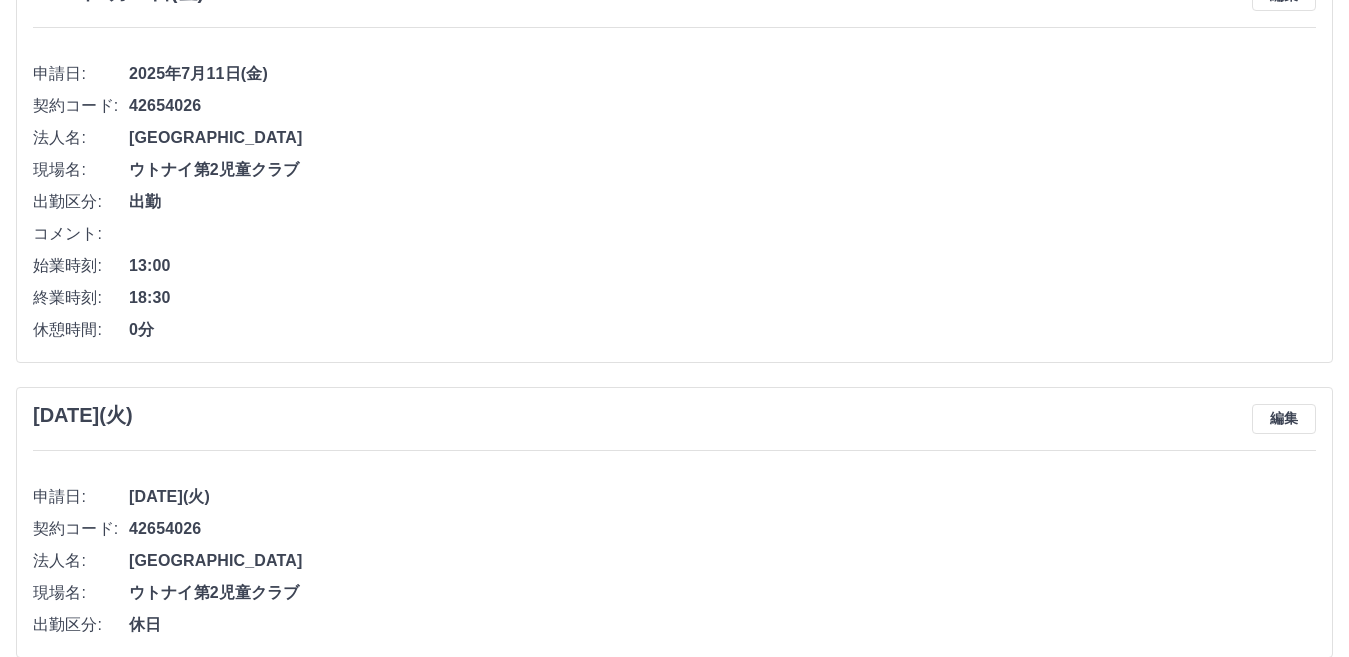 scroll, scrollTop: 0, scrollLeft: 0, axis: both 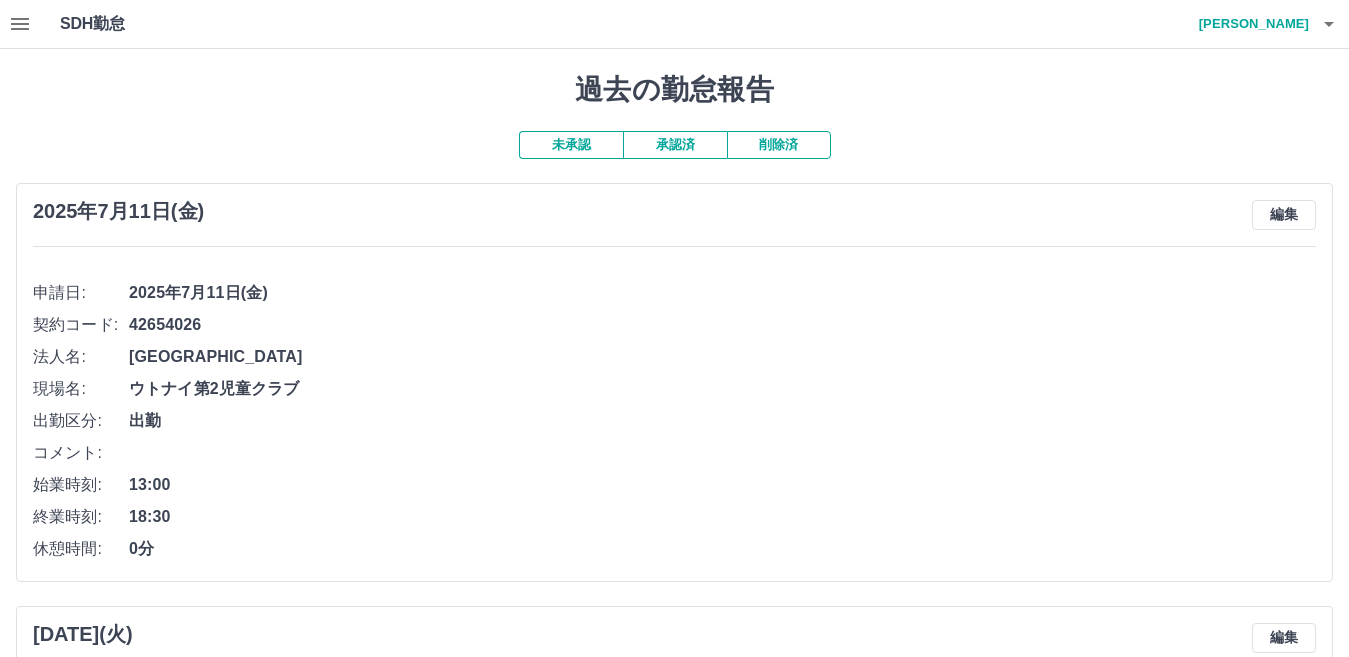 click on "承認済" at bounding box center [675, 145] 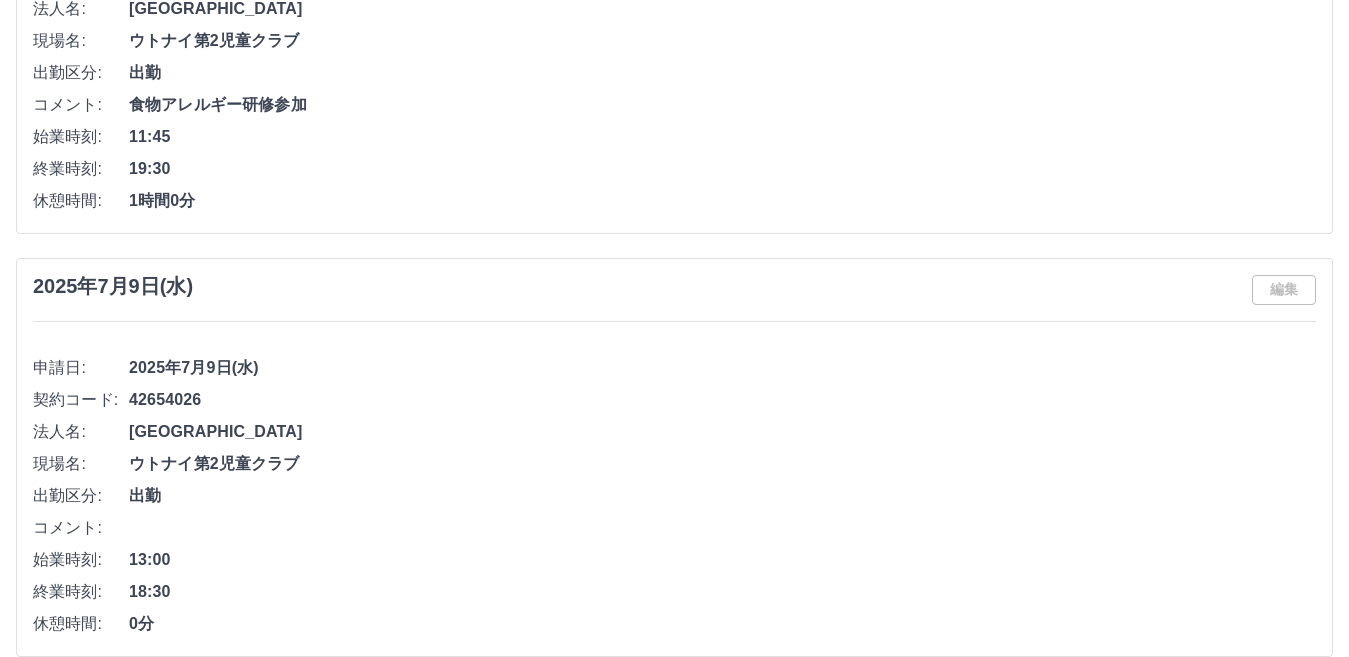 scroll, scrollTop: 400, scrollLeft: 0, axis: vertical 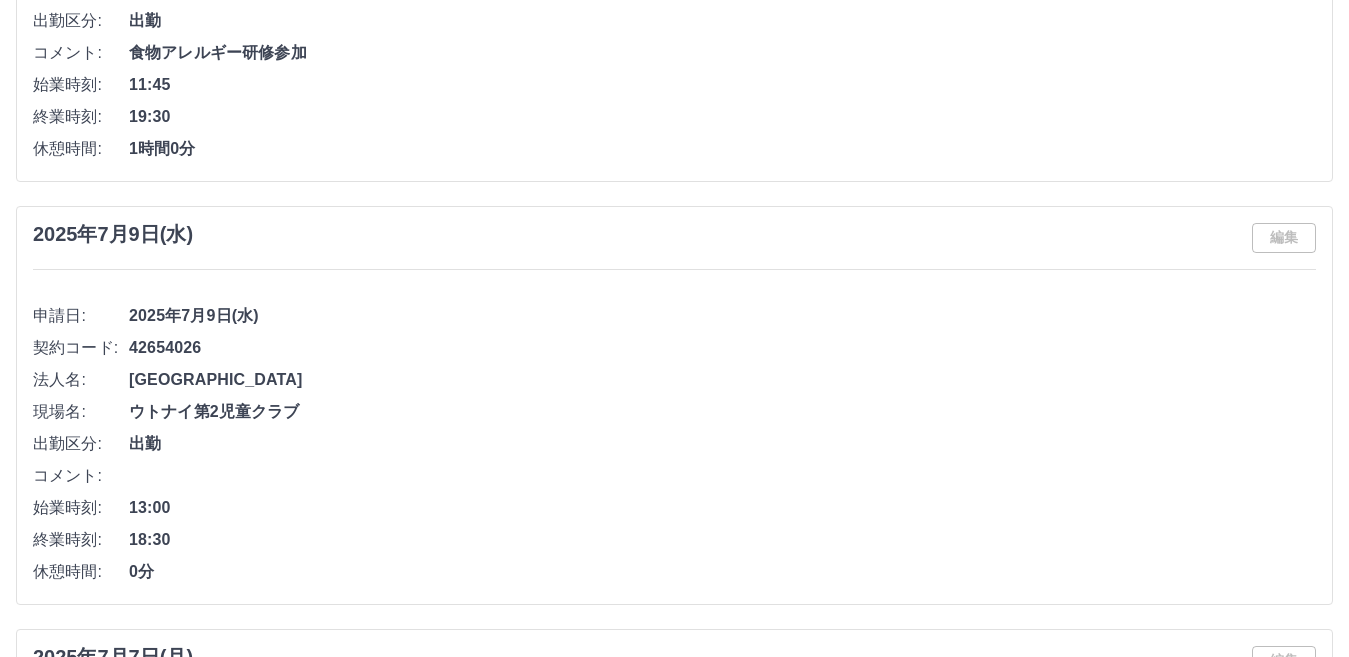 click on "編集" at bounding box center [1284, 238] 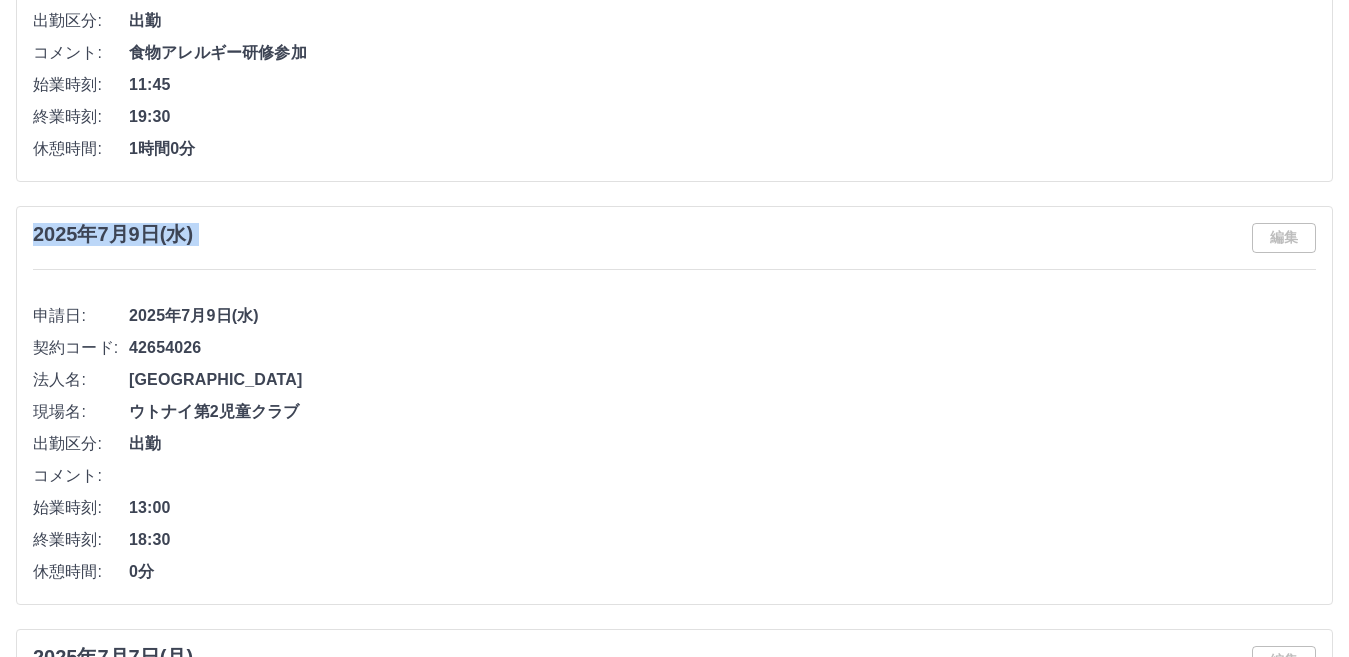 click on "編集" at bounding box center [1284, 238] 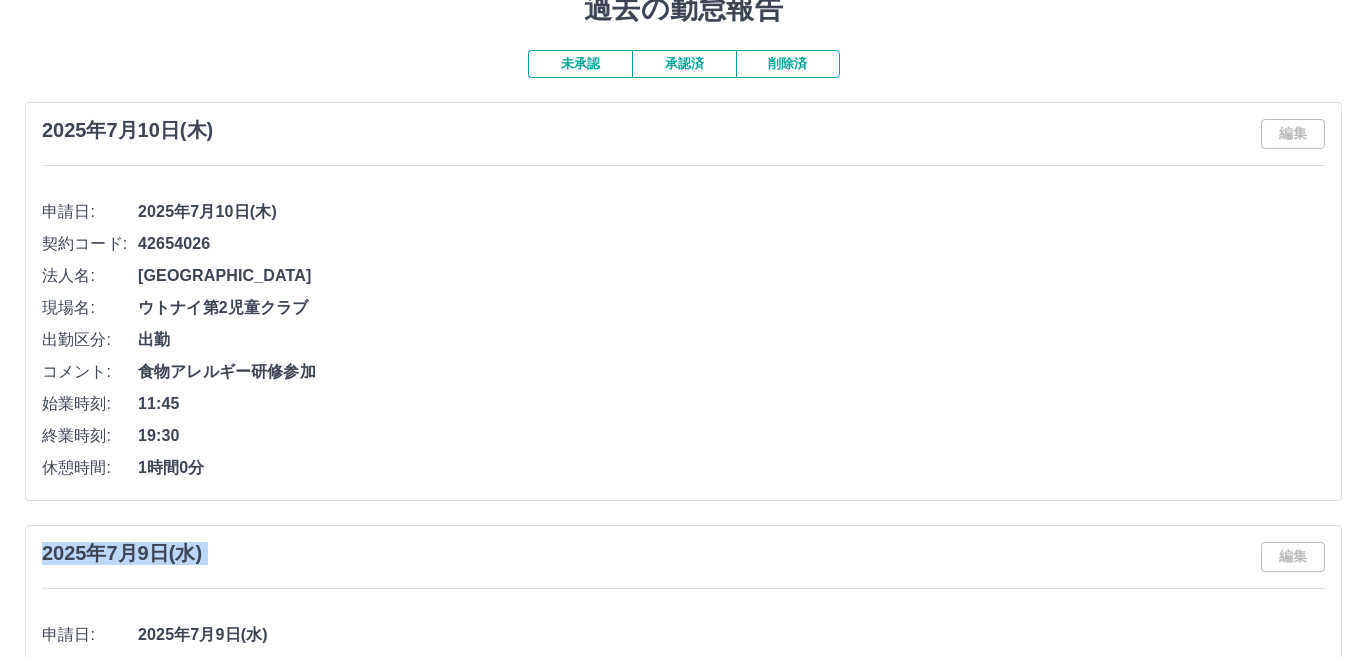 scroll, scrollTop: 0, scrollLeft: 0, axis: both 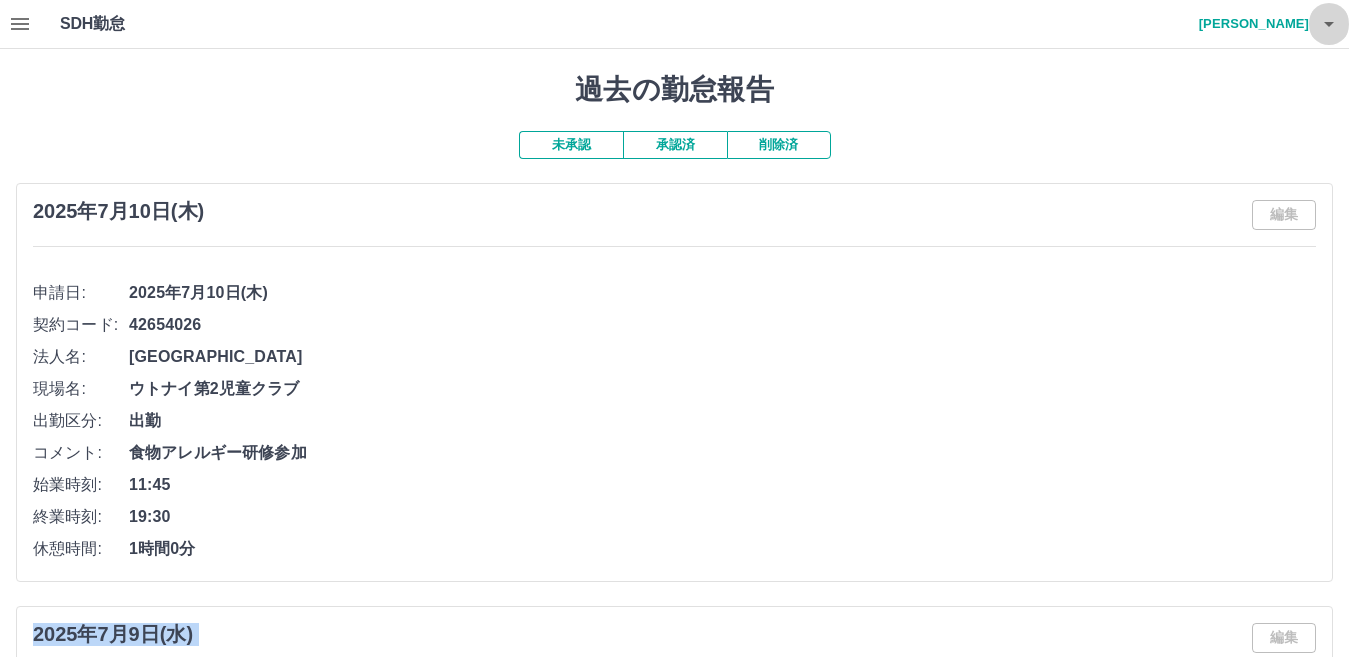 click 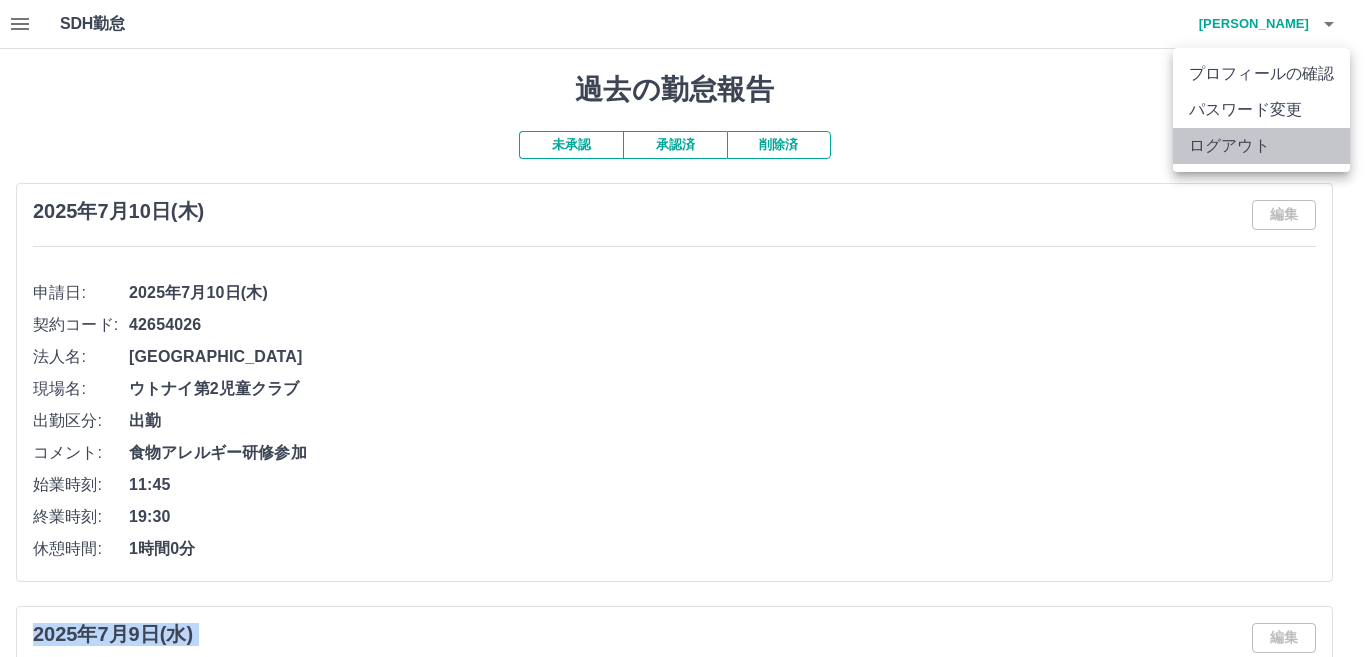 click on "ログアウト" at bounding box center [1261, 146] 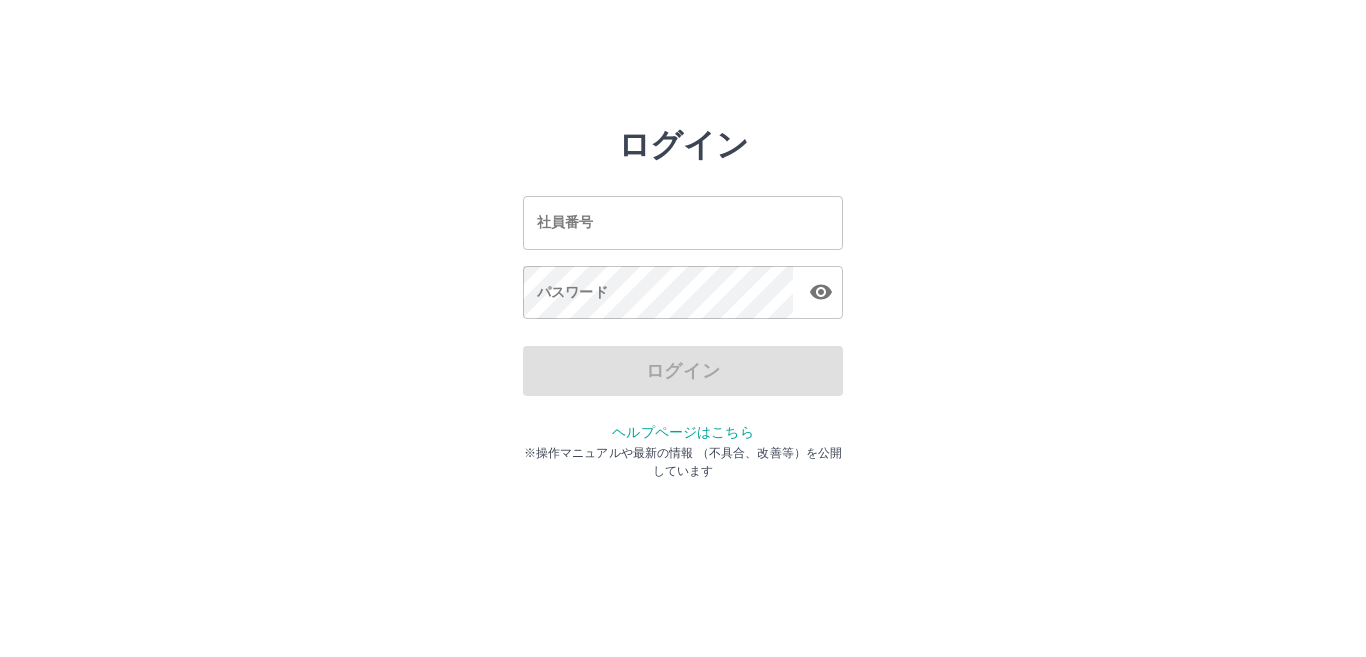 scroll, scrollTop: 0, scrollLeft: 0, axis: both 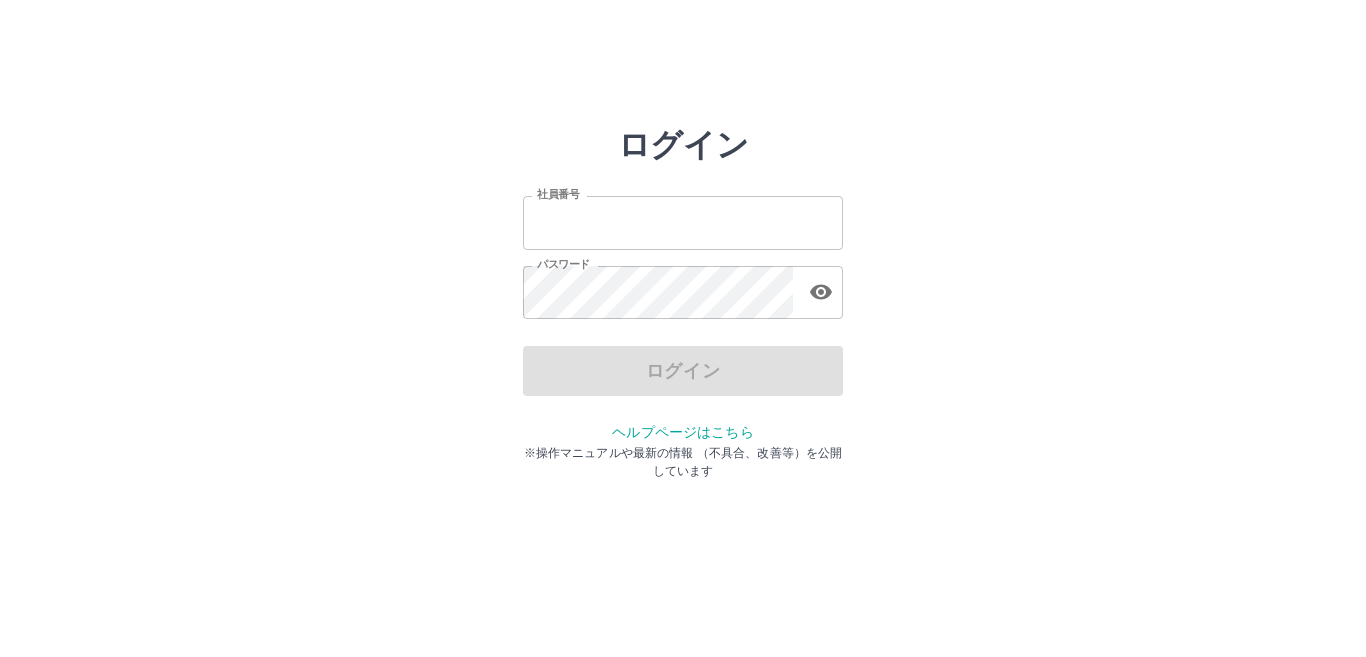 type on "*******" 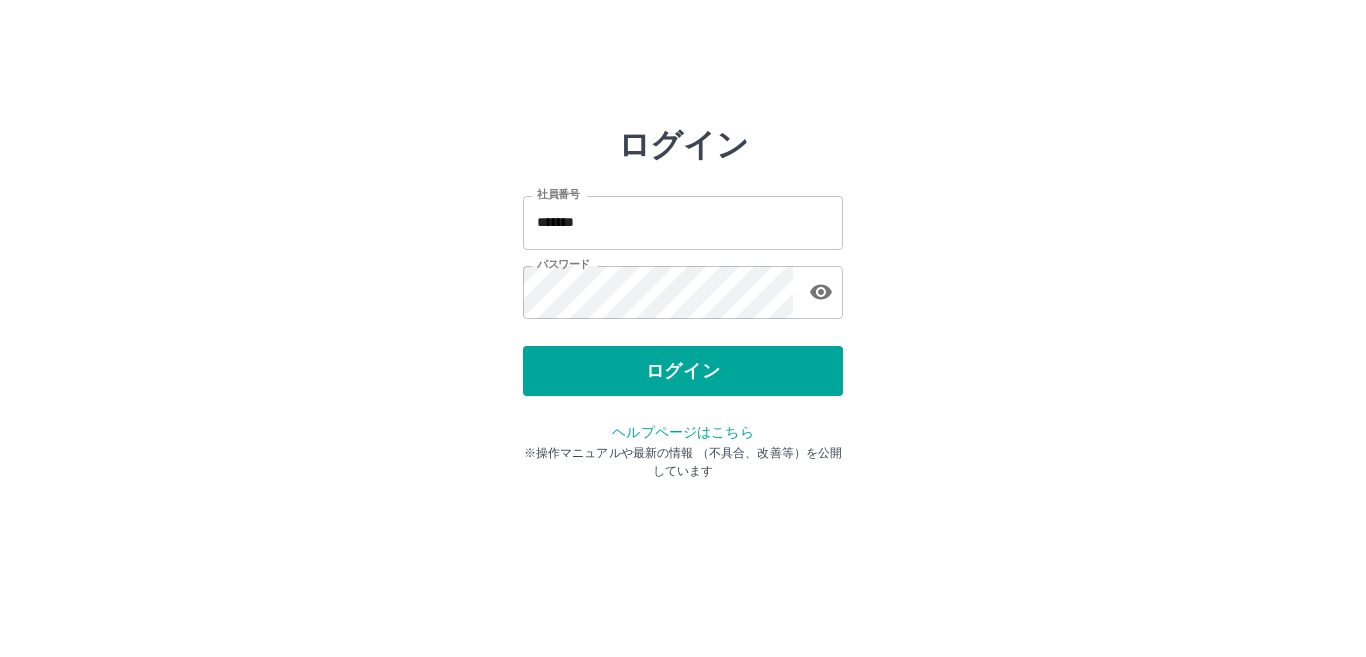 drag, startPoint x: 1344, startPoint y: 1, endPoint x: 993, endPoint y: 53, distance: 354.83093 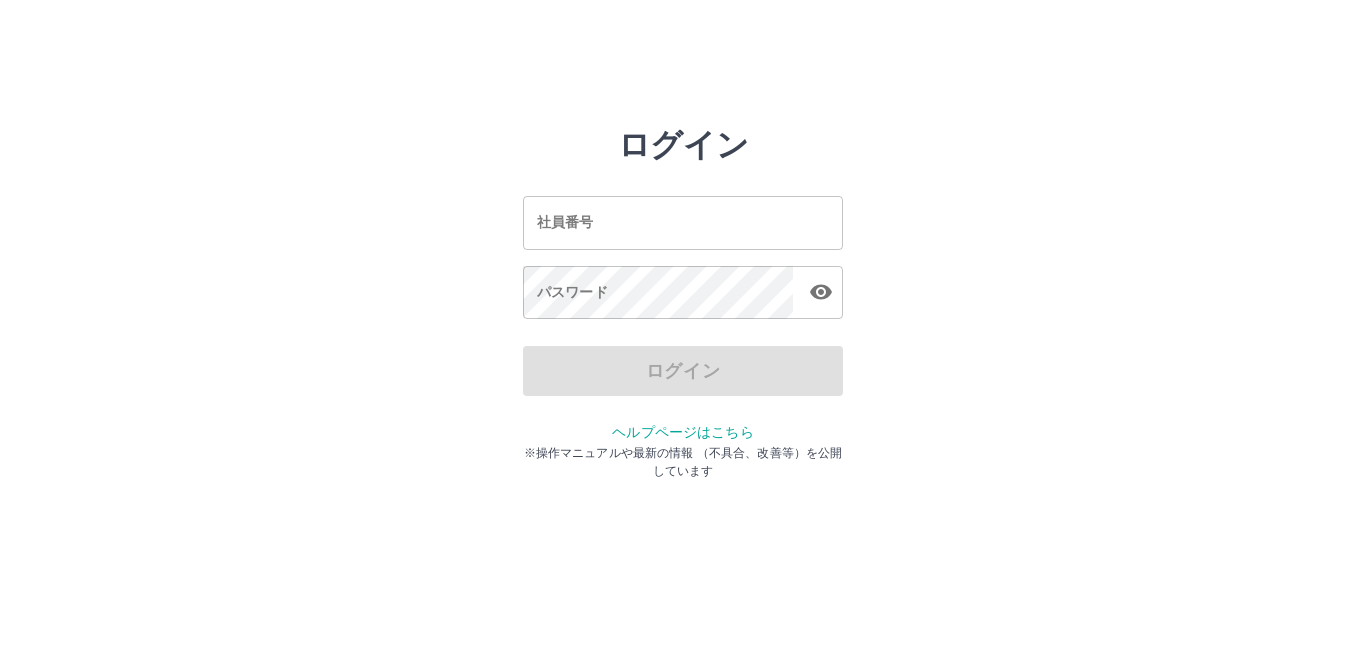 scroll, scrollTop: 0, scrollLeft: 0, axis: both 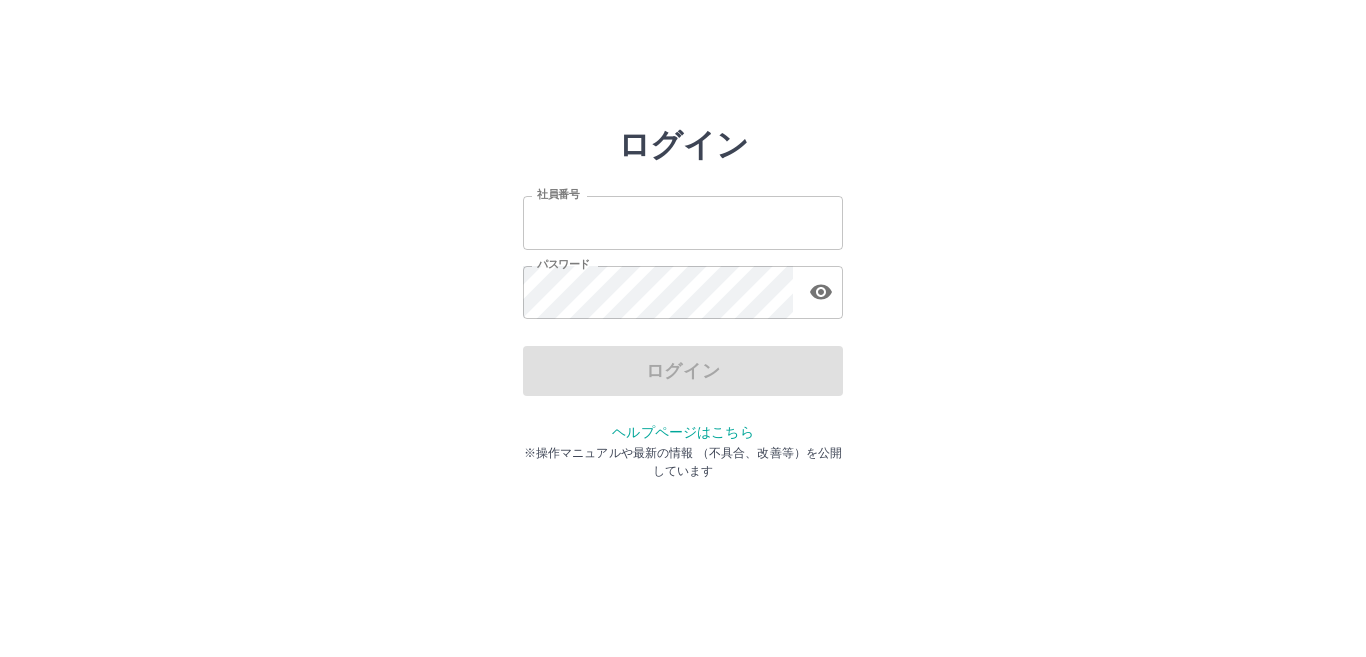 type on "*******" 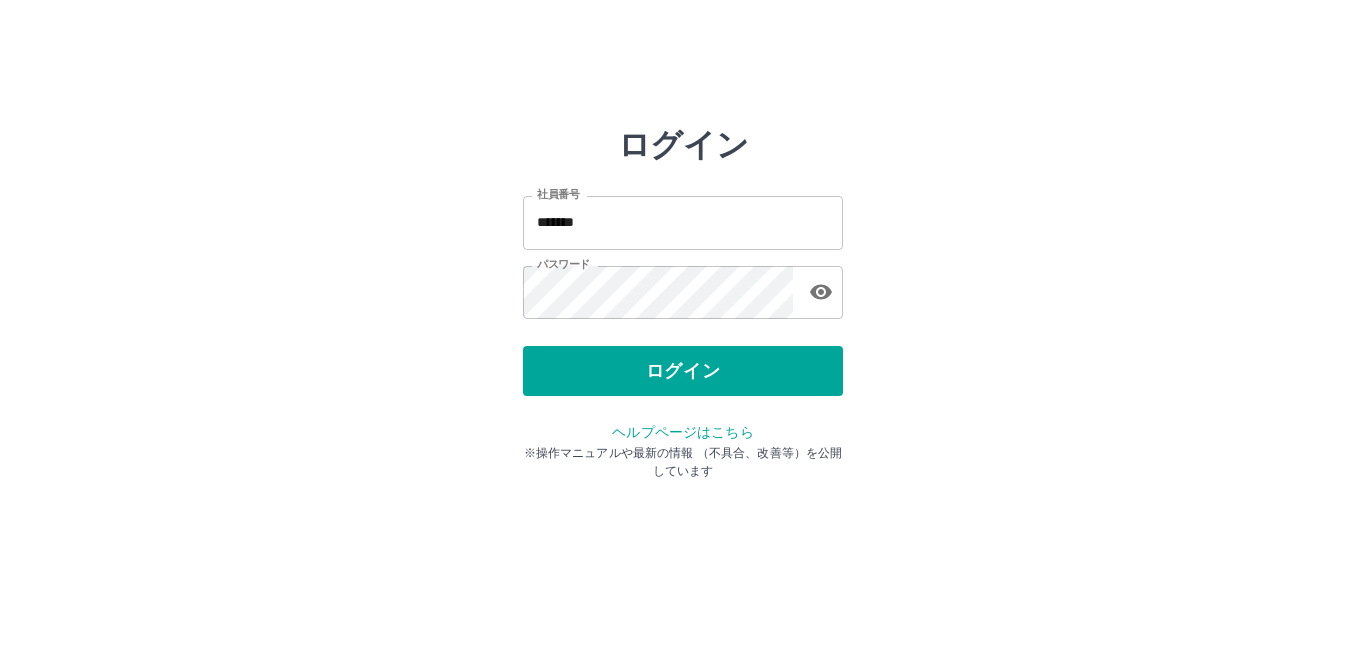click on "ログイン" at bounding box center [683, 371] 